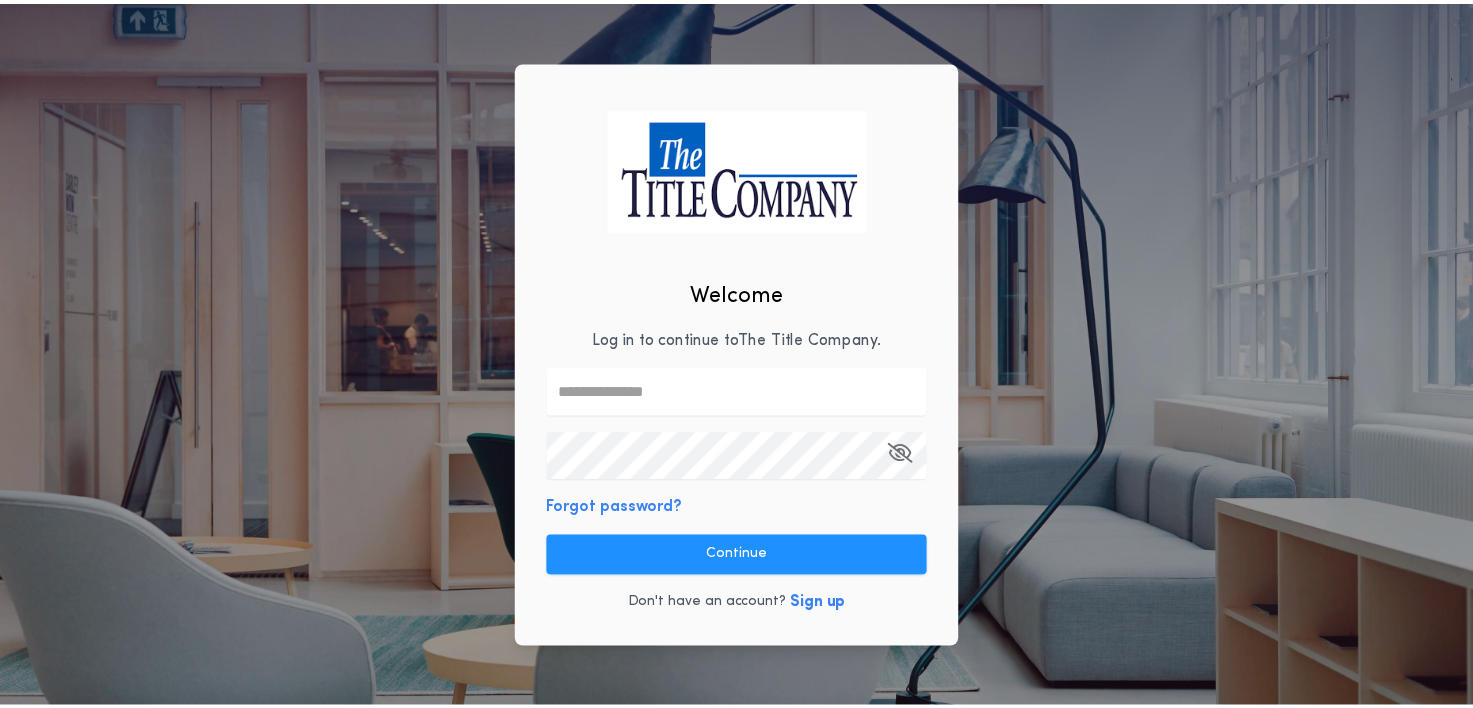 scroll, scrollTop: 0, scrollLeft: 0, axis: both 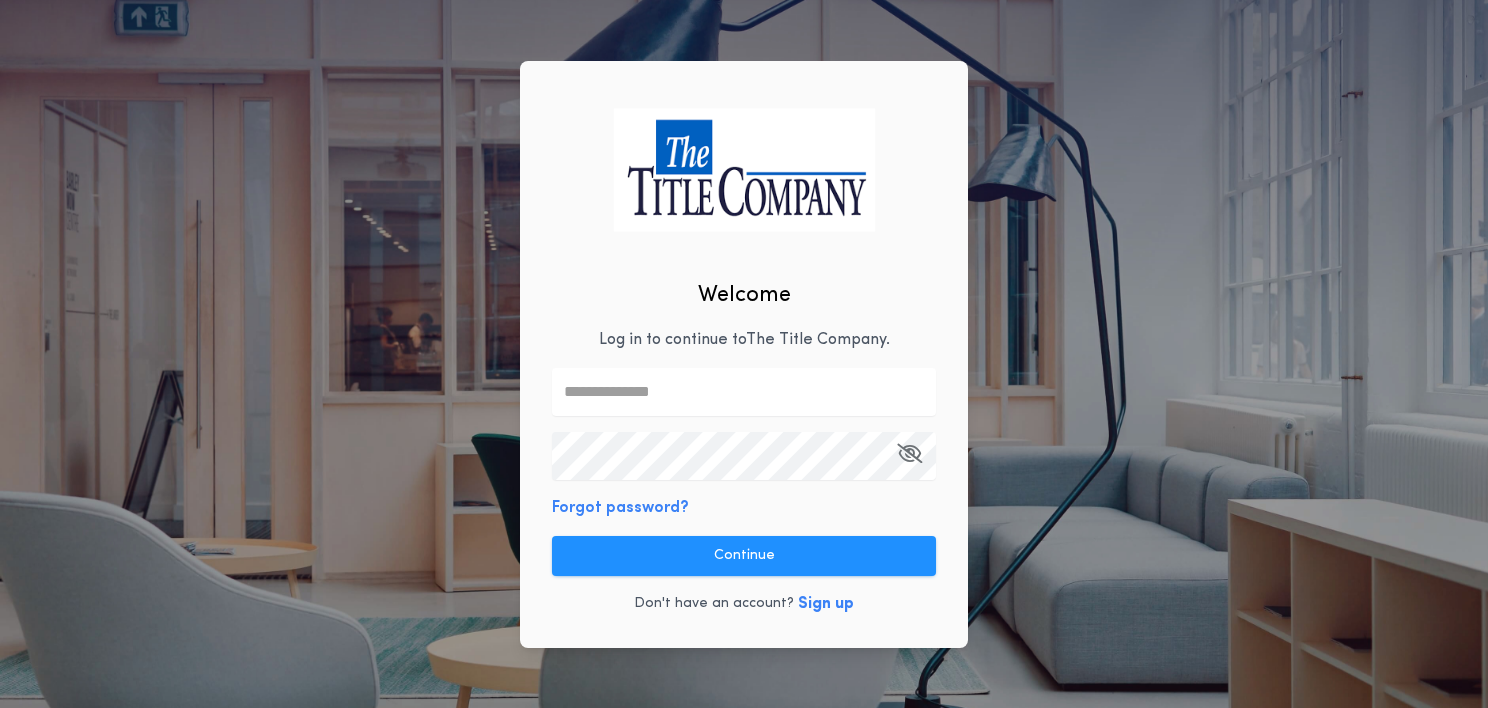 click at bounding box center [744, 392] 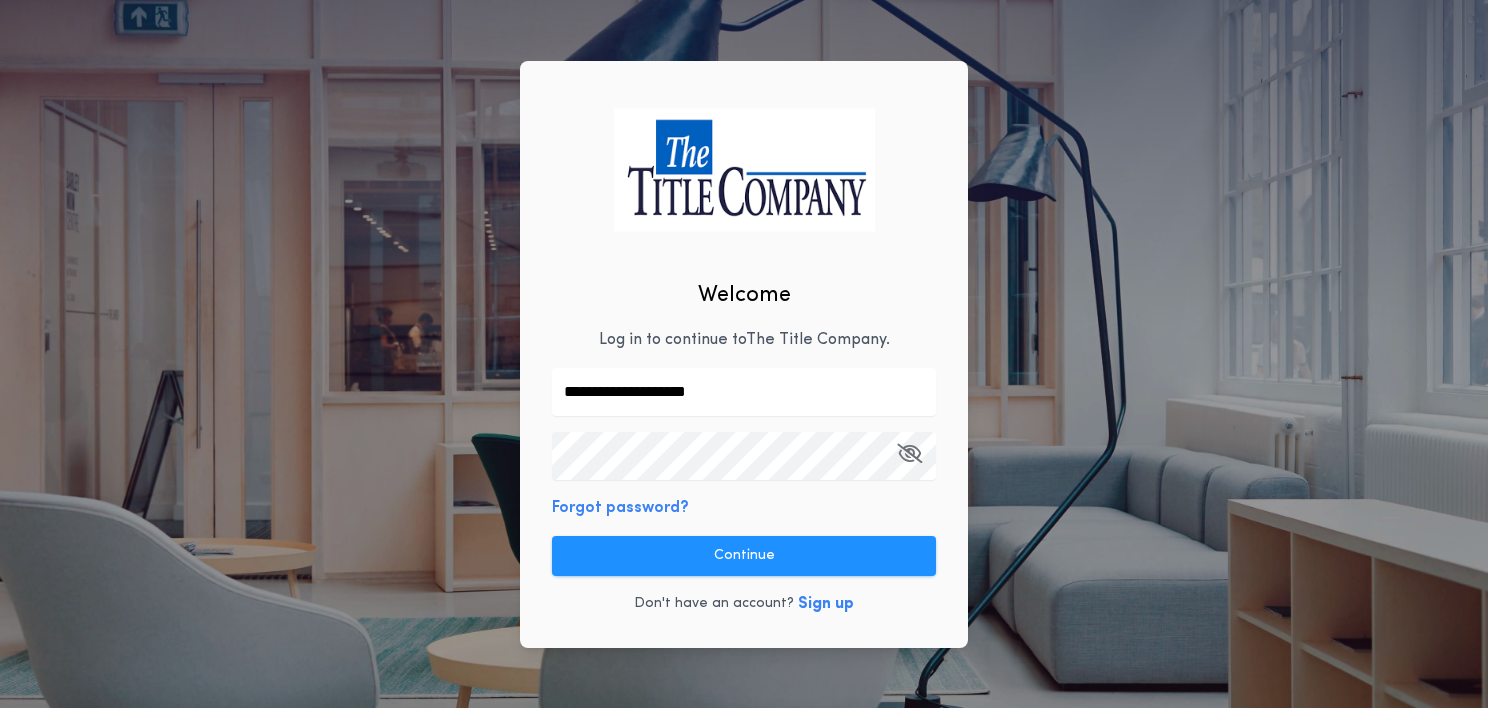 click at bounding box center [909, 453] 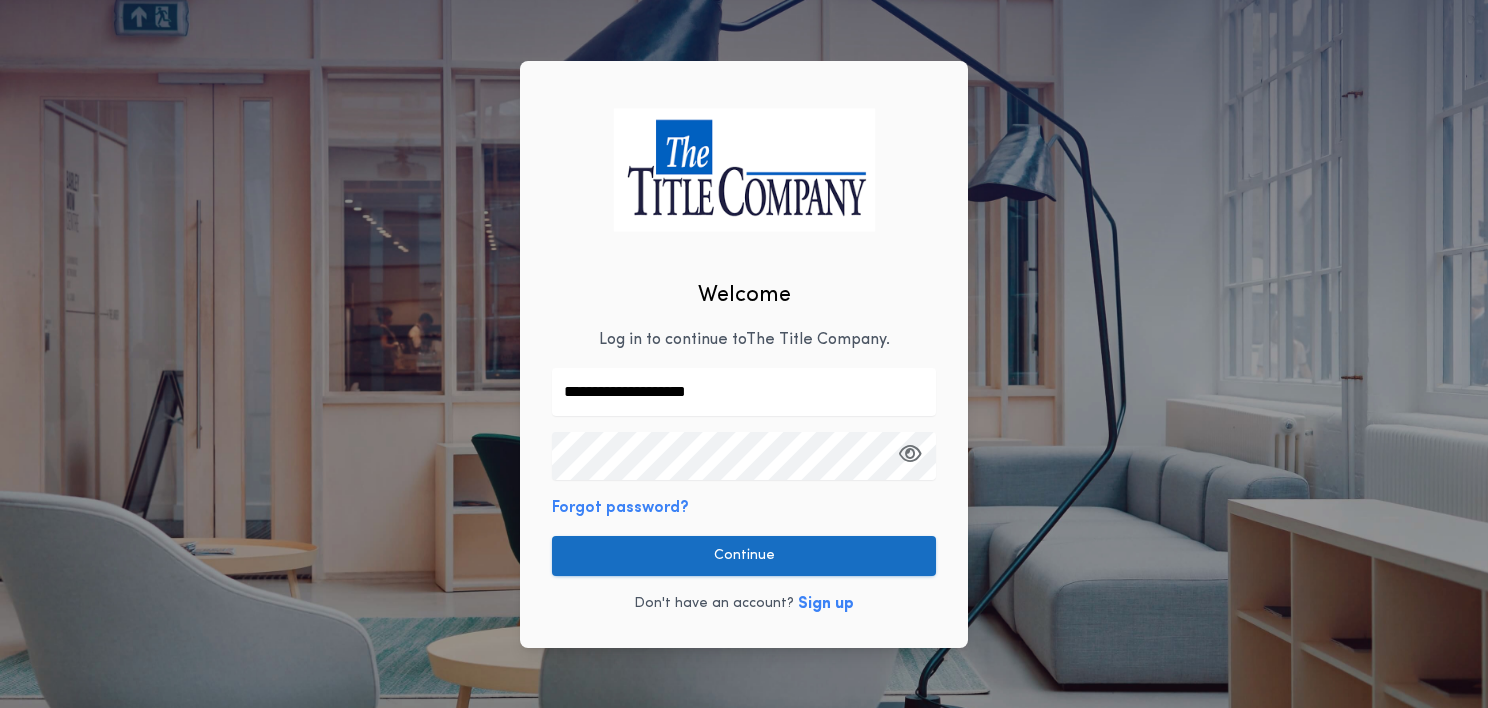click on "Continue" at bounding box center [744, 556] 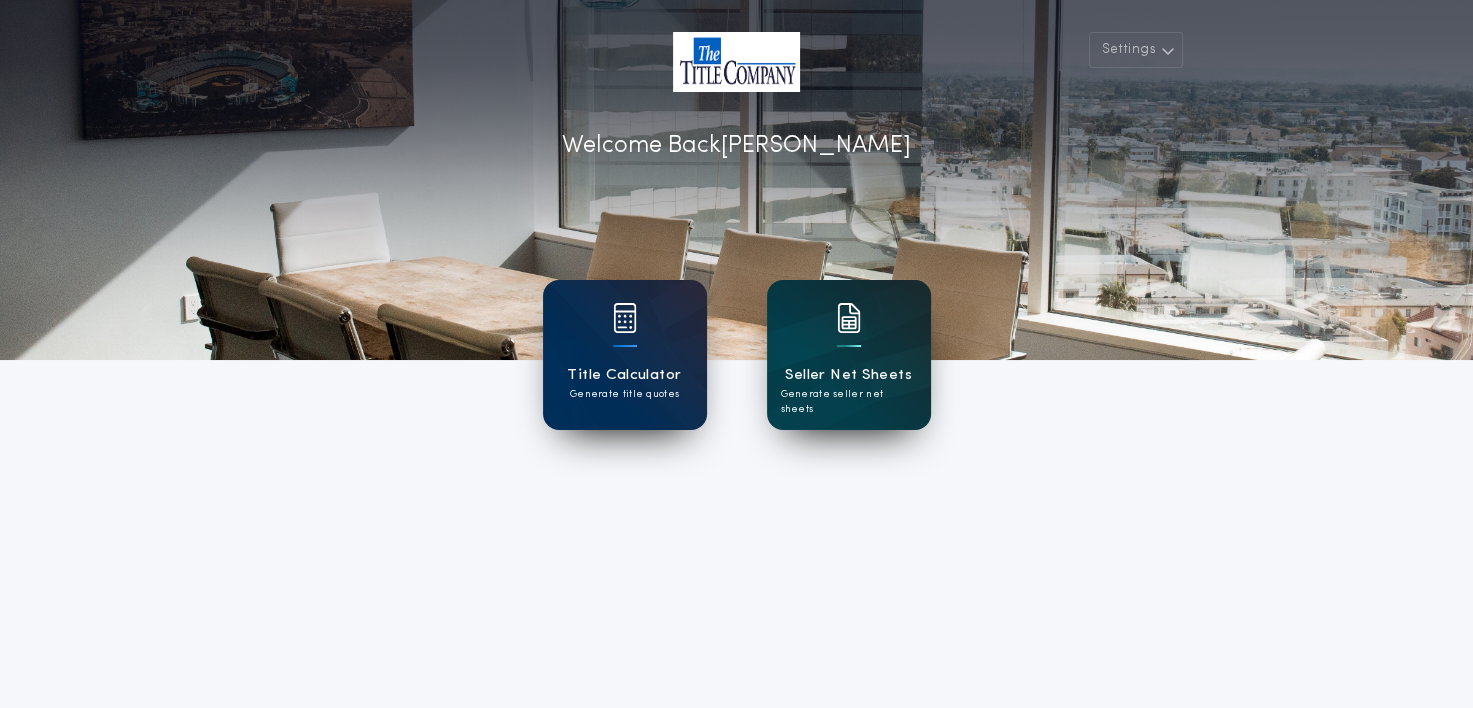 click on "Seller Net Sheets Generate seller net sheets" at bounding box center [849, 355] 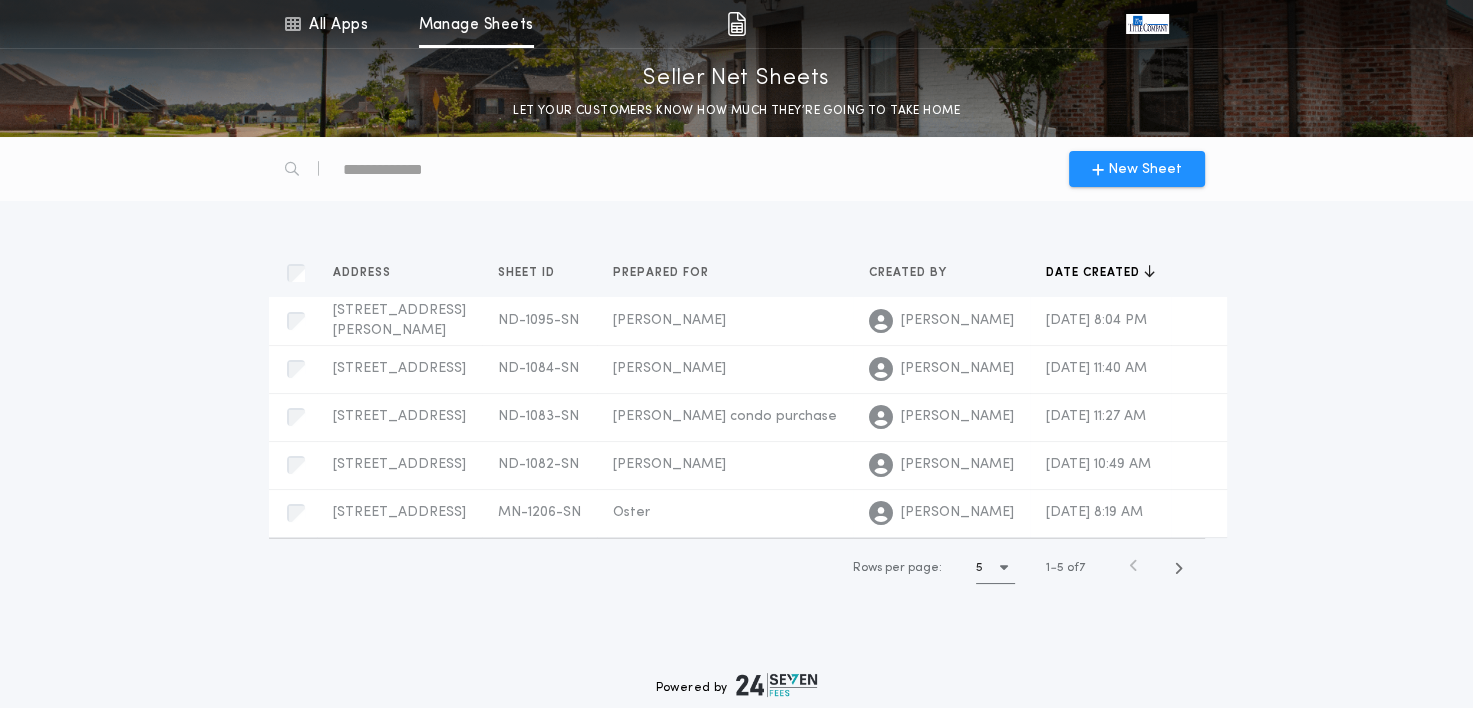 click on "New Sheet" at bounding box center (1137, 169) 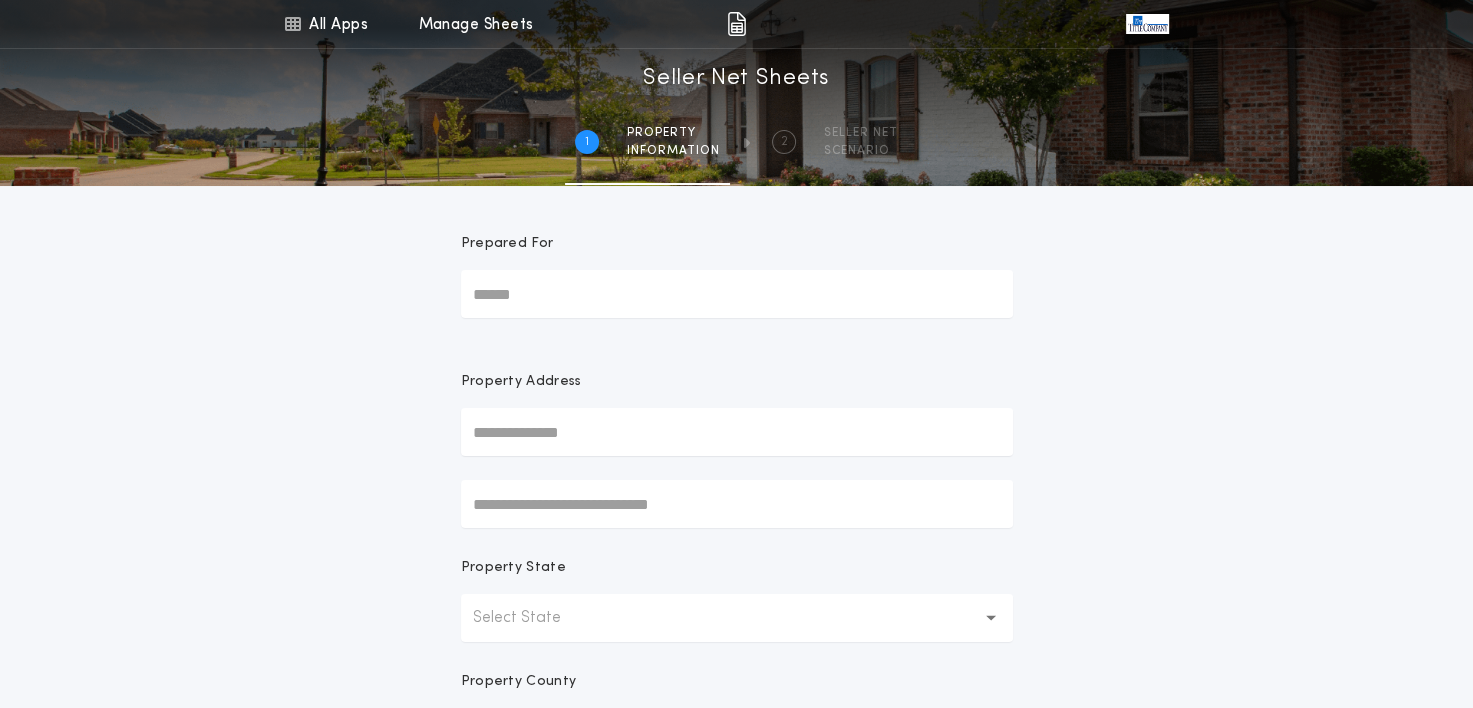 drag, startPoint x: 496, startPoint y: 284, endPoint x: 480, endPoint y: 298, distance: 21.260292 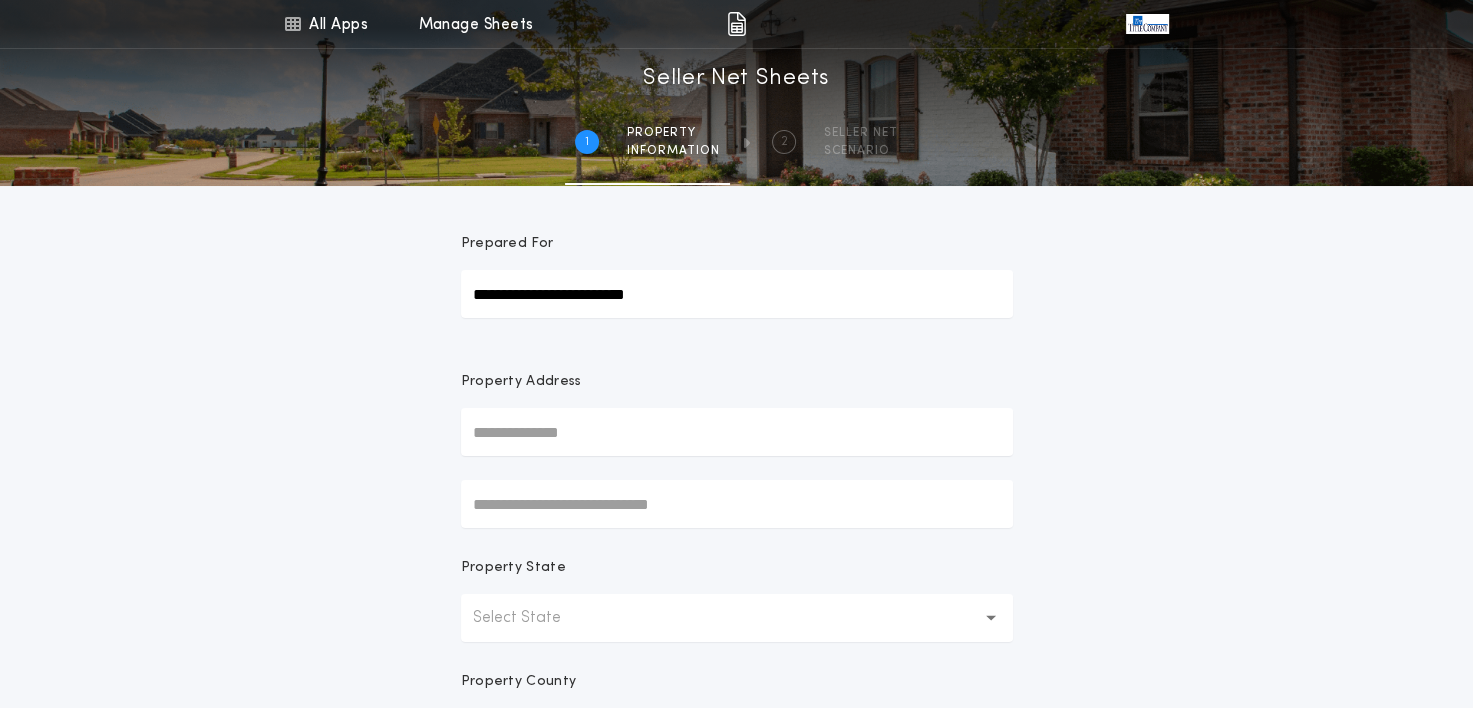 type on "**********" 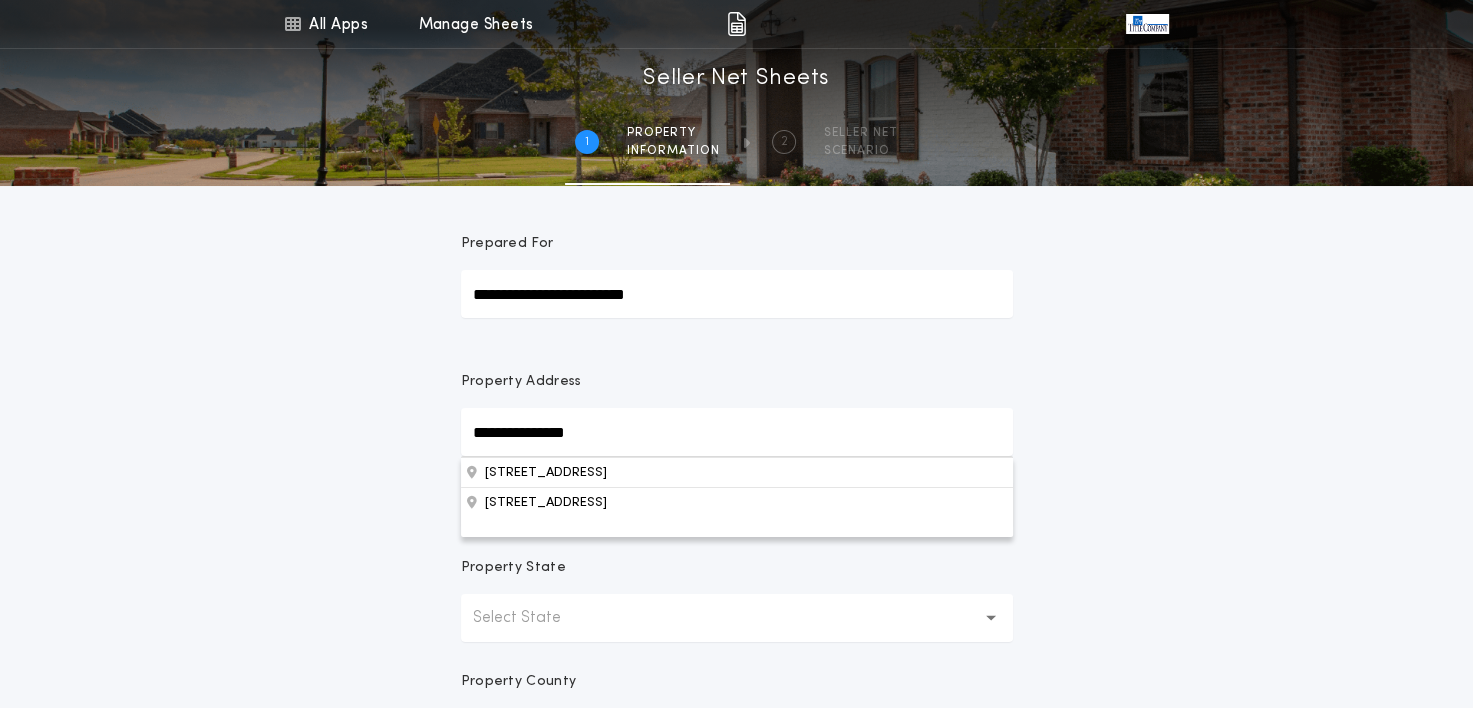 click on "**********" at bounding box center (736, 571) 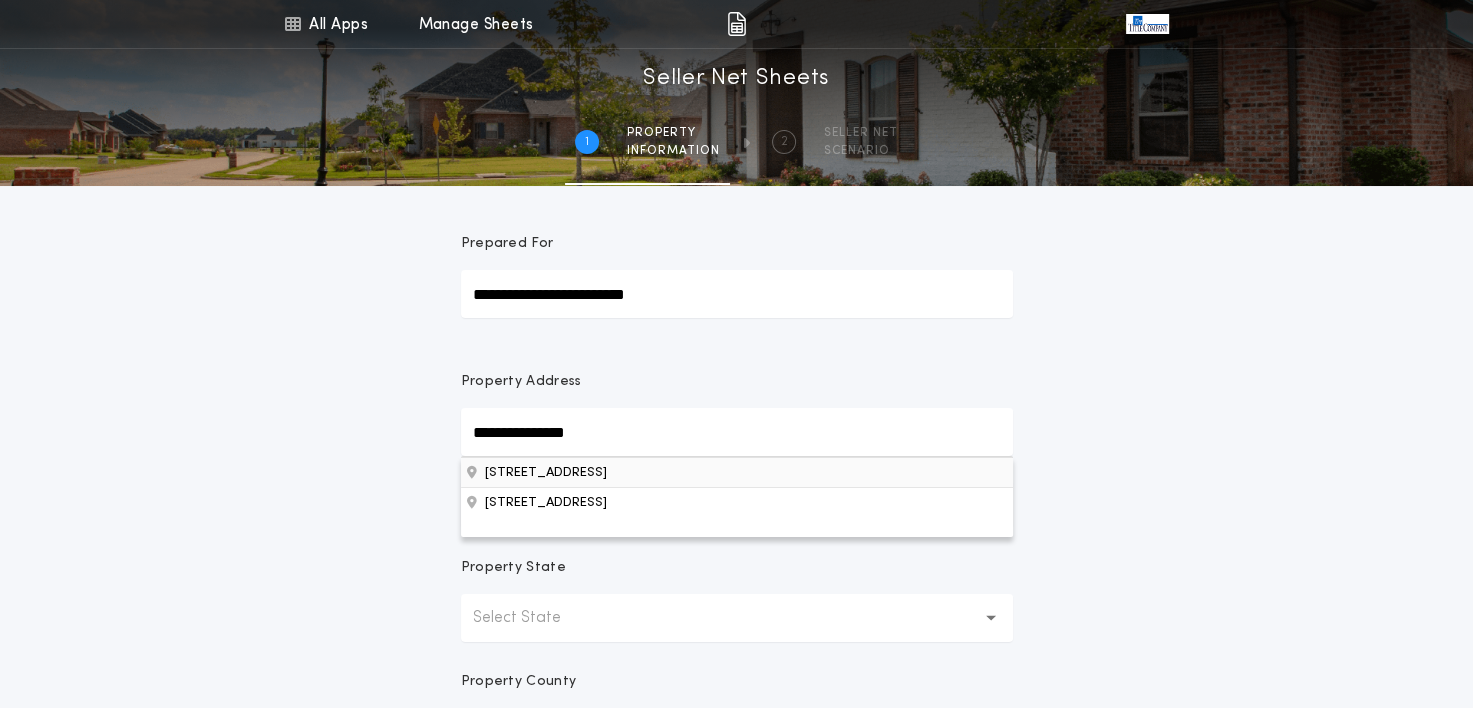 click on "[STREET_ADDRESS]" at bounding box center (737, 472) 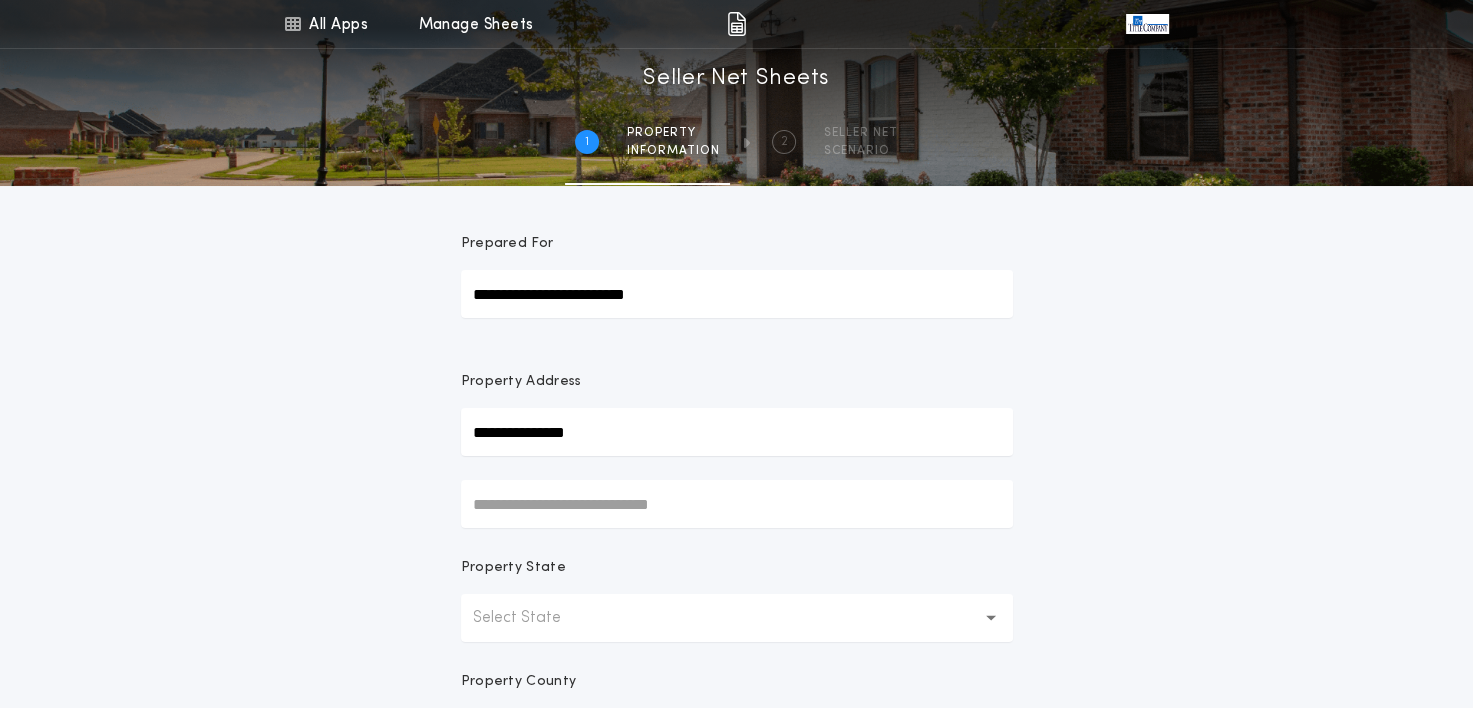 type on "**********" 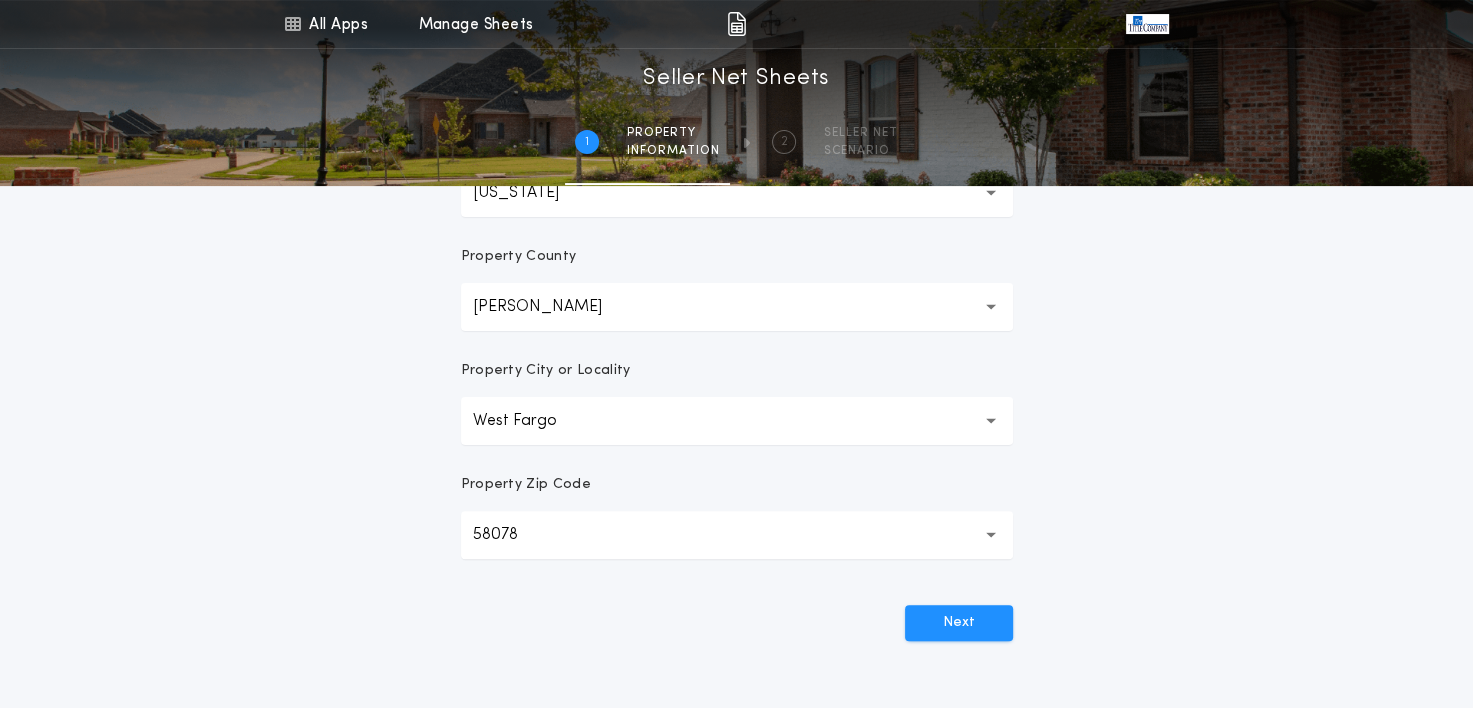 scroll, scrollTop: 452, scrollLeft: 0, axis: vertical 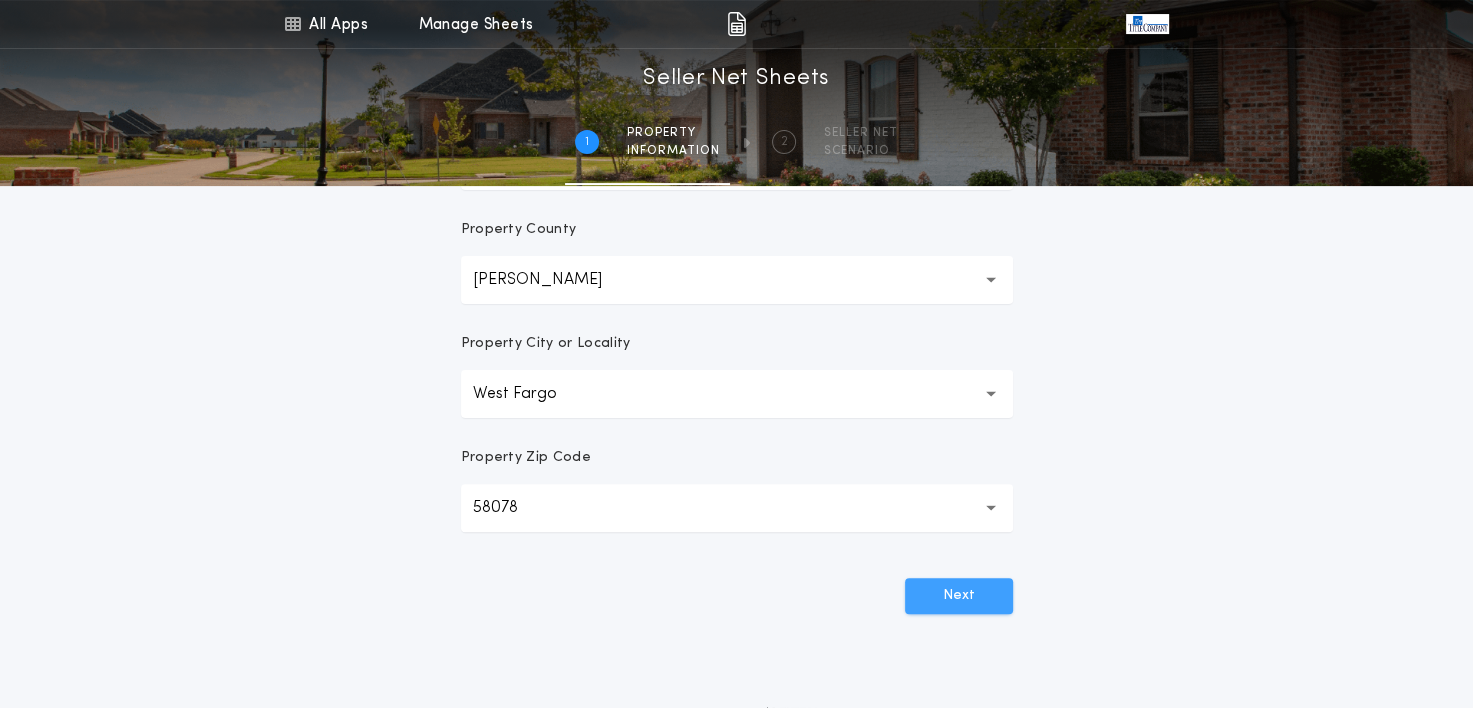 click on "Next" at bounding box center [959, 596] 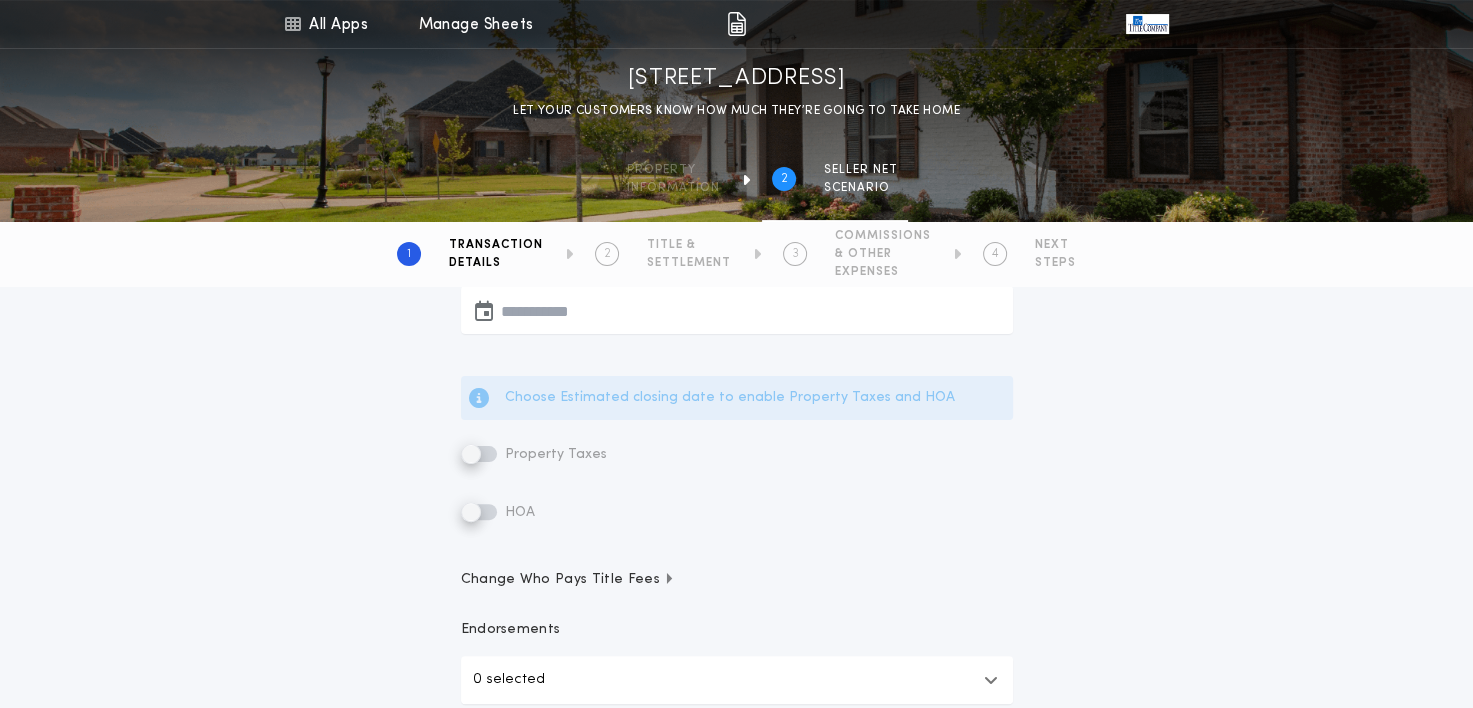 scroll, scrollTop: 433, scrollLeft: 0, axis: vertical 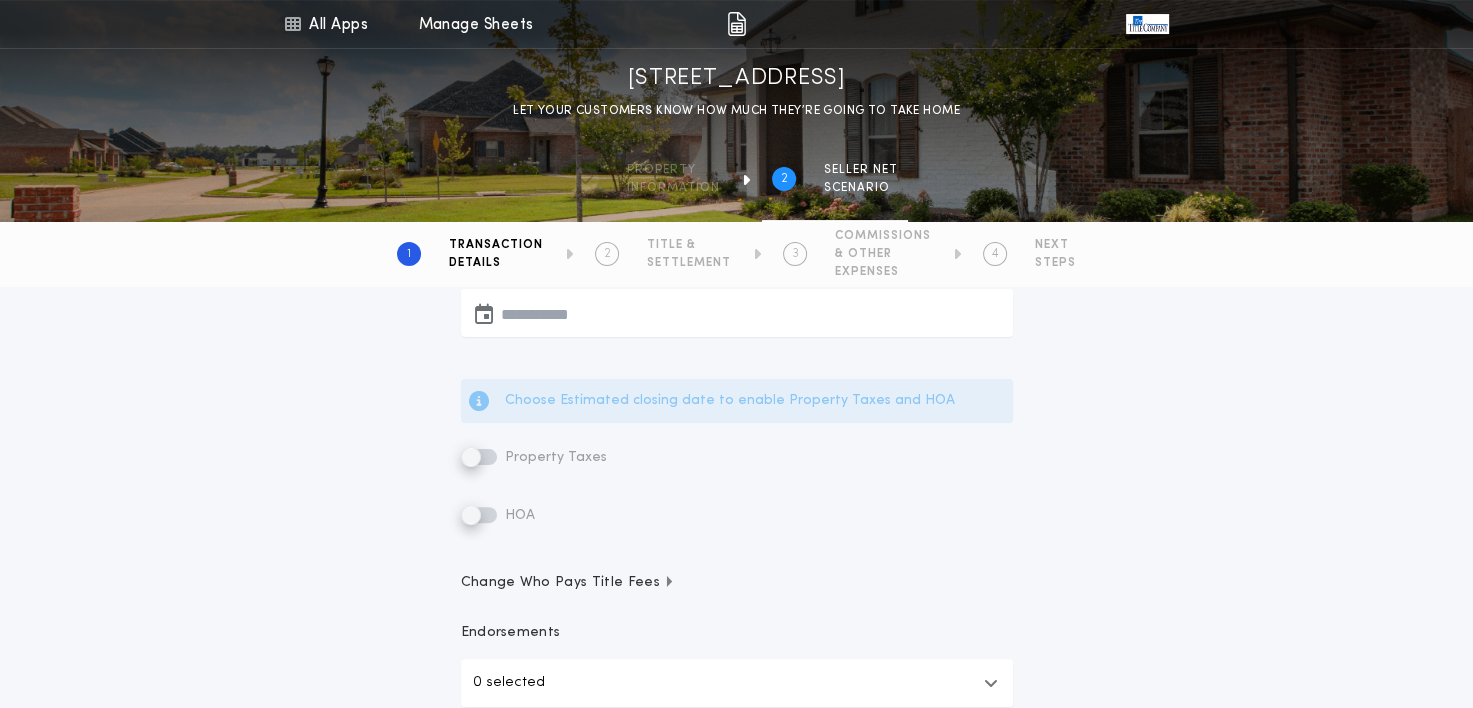 click at bounding box center [737, 313] 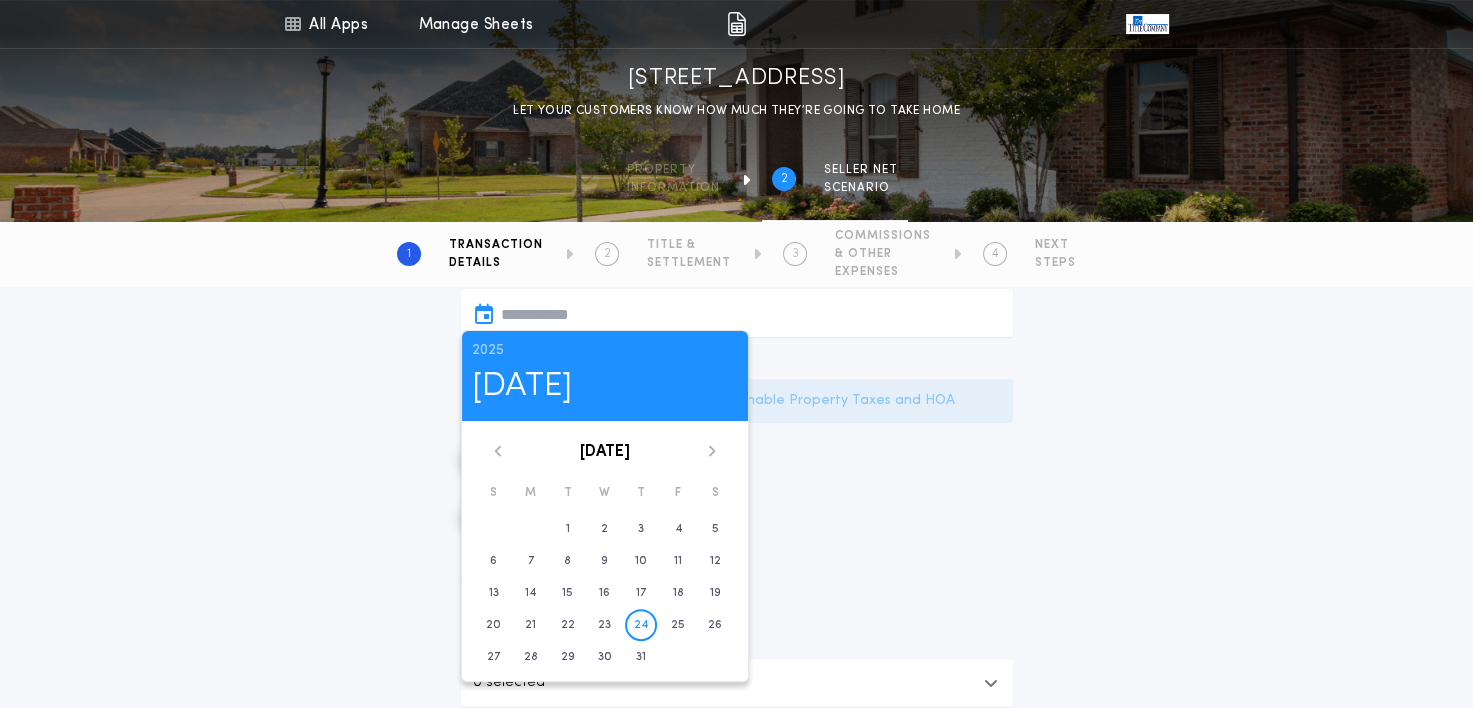 click 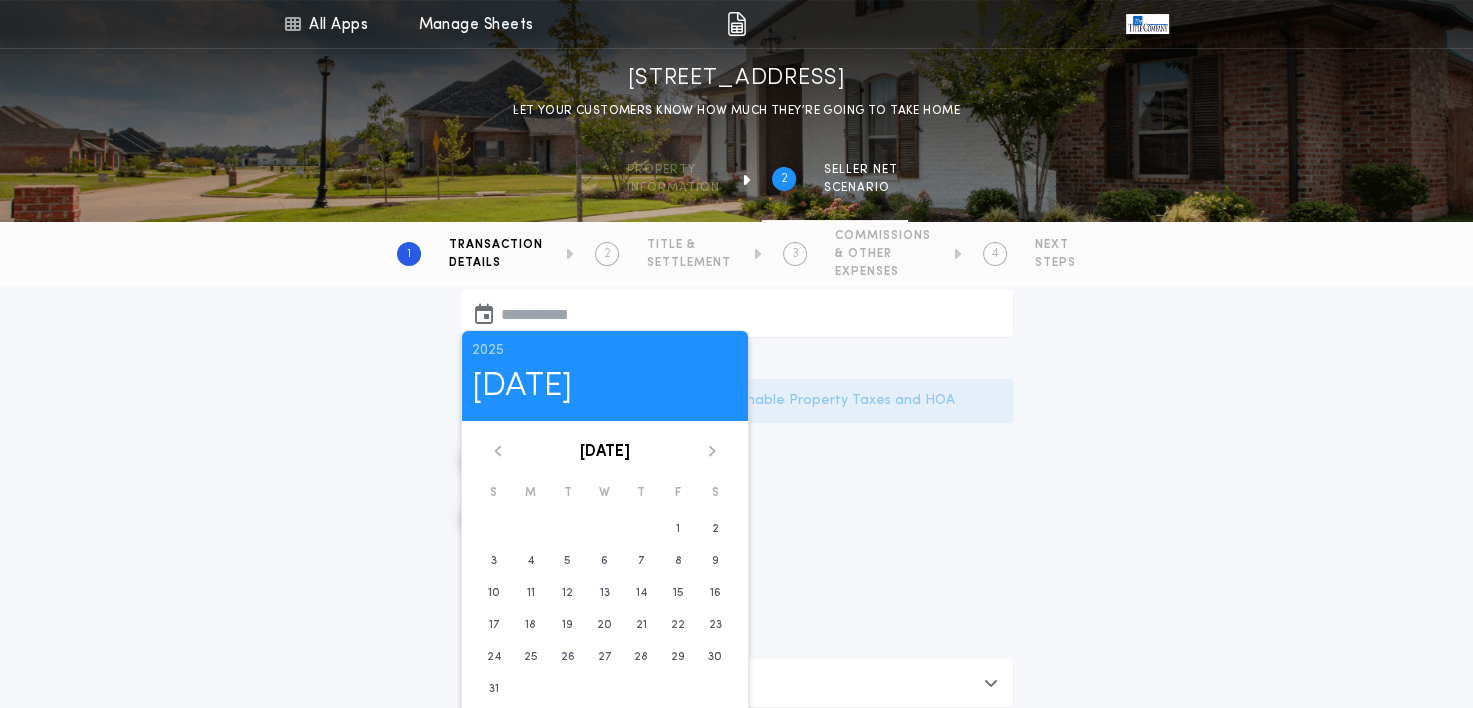click 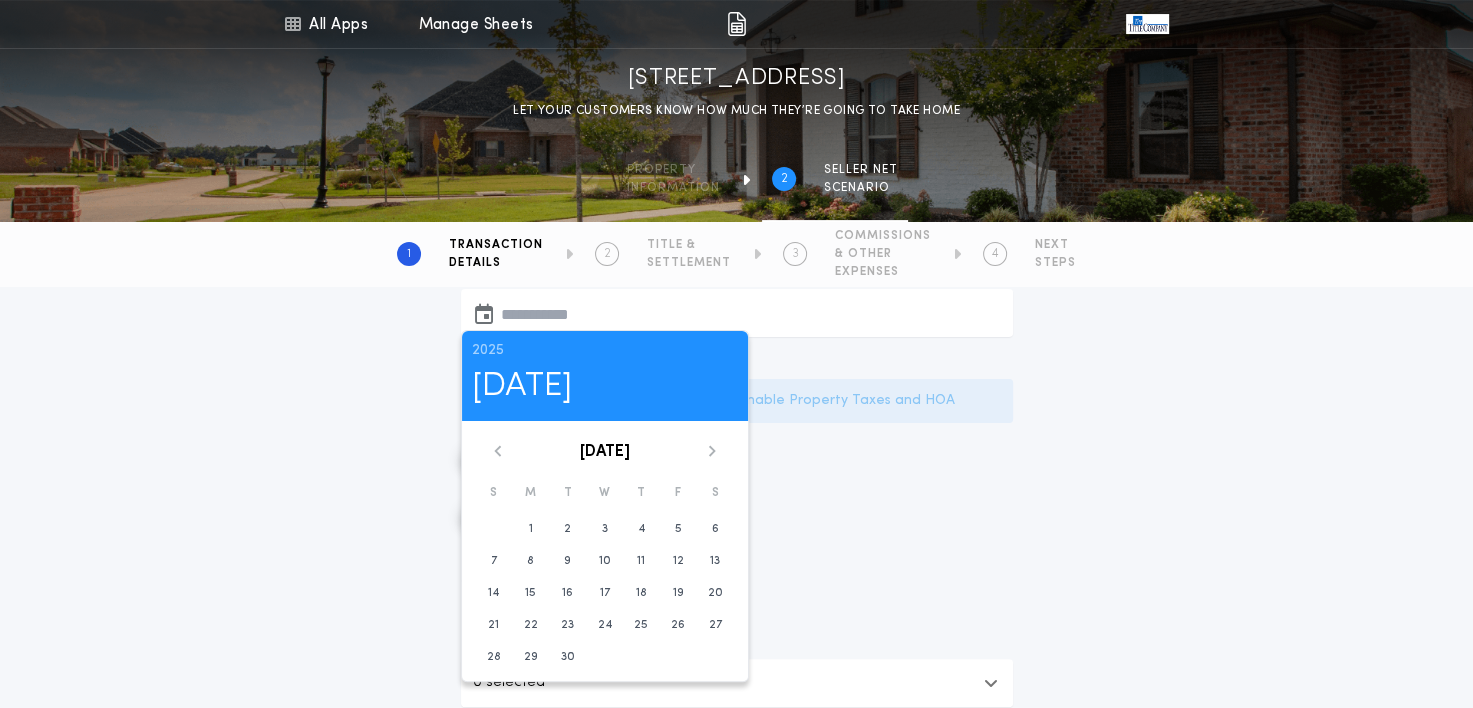 click on "11" at bounding box center (641, 561) 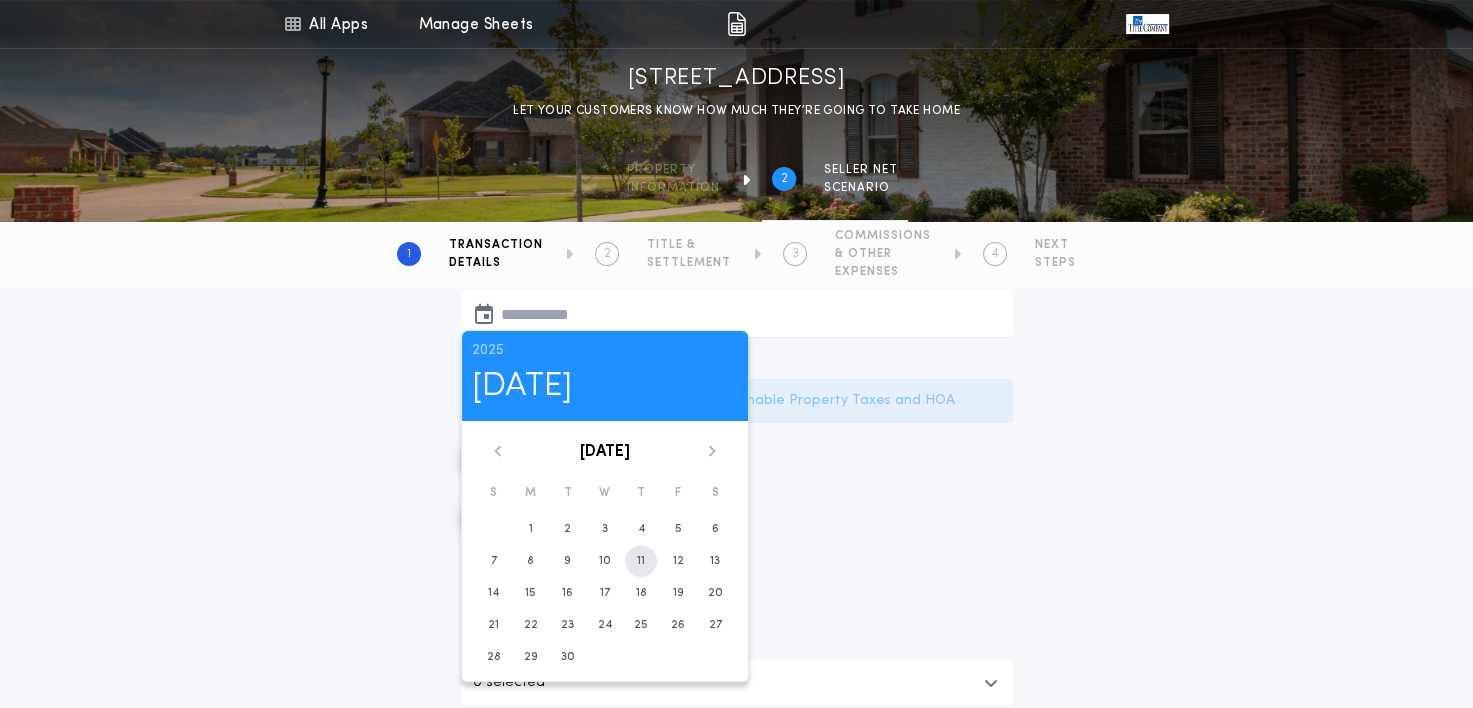 type on "**********" 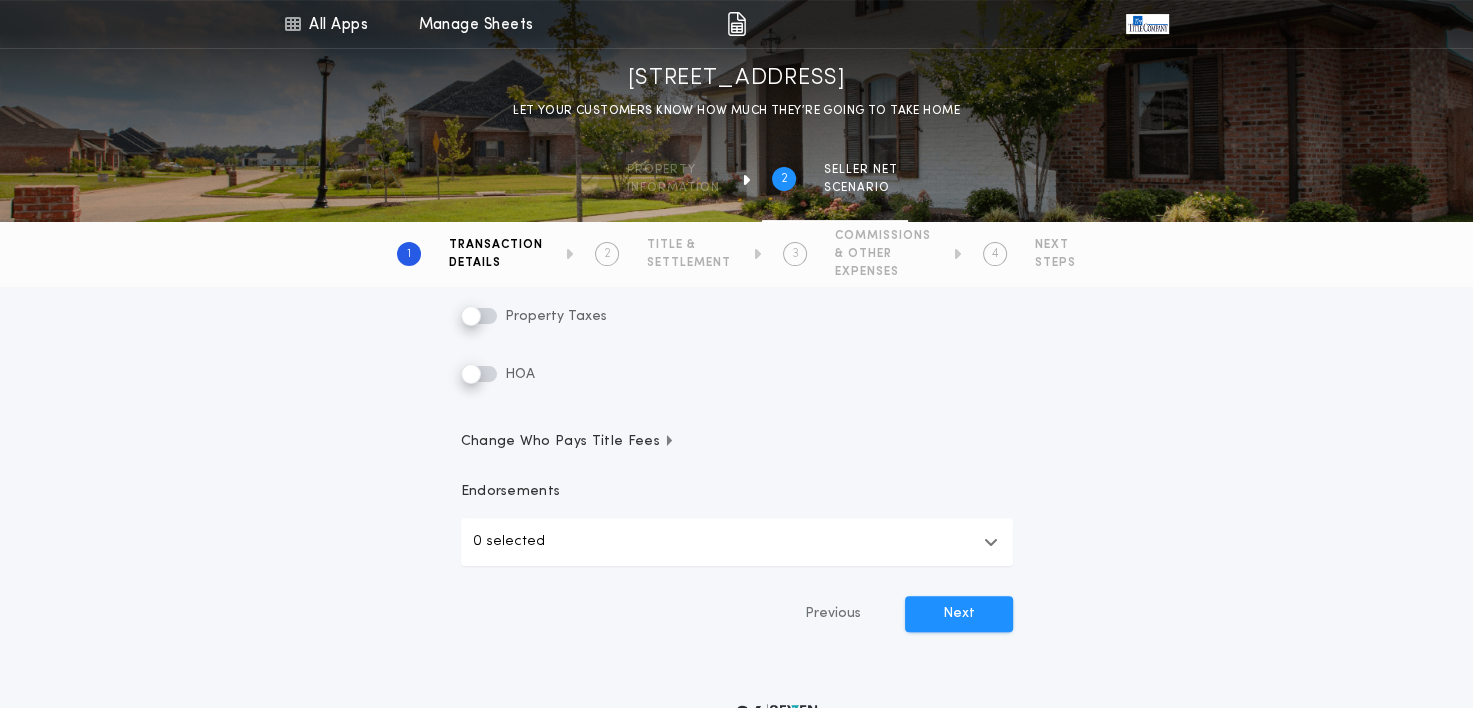 scroll, scrollTop: 529, scrollLeft: 0, axis: vertical 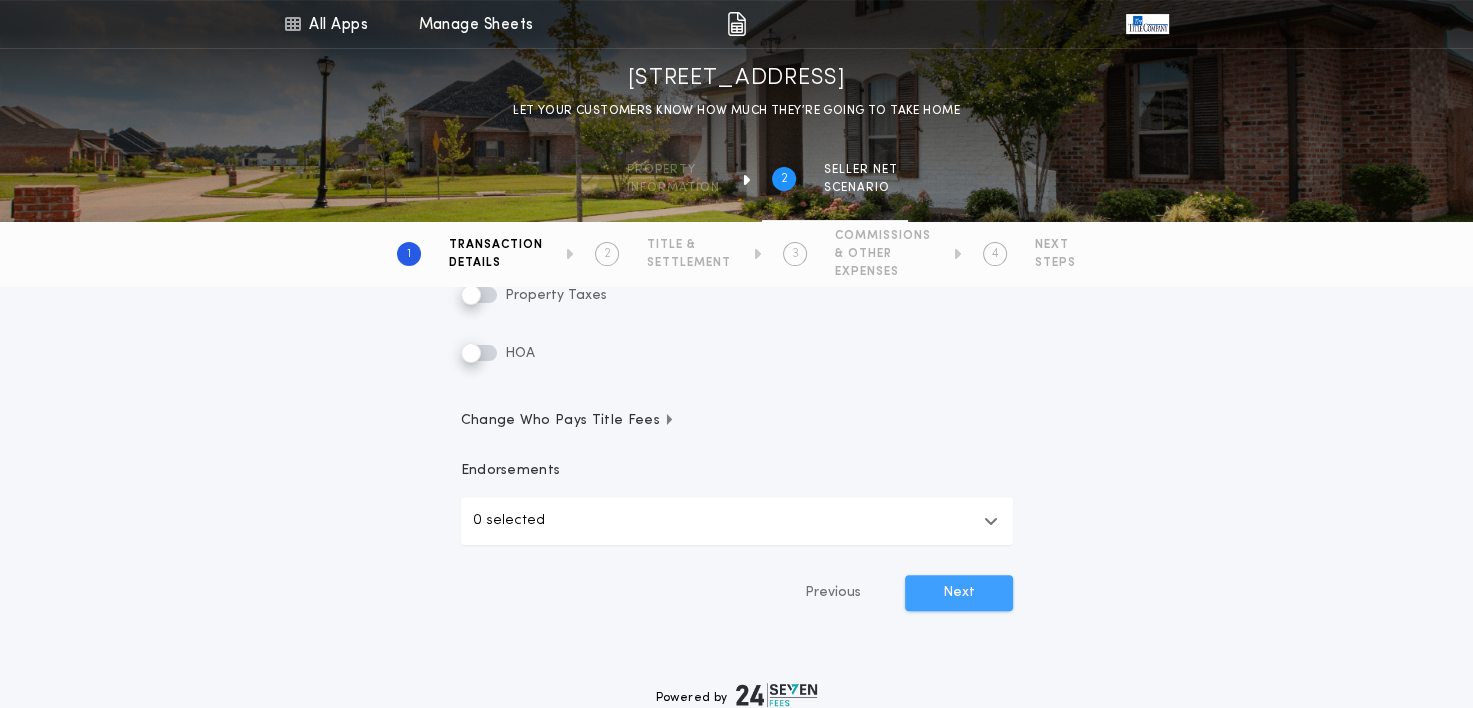 click on "Next" at bounding box center [959, 593] 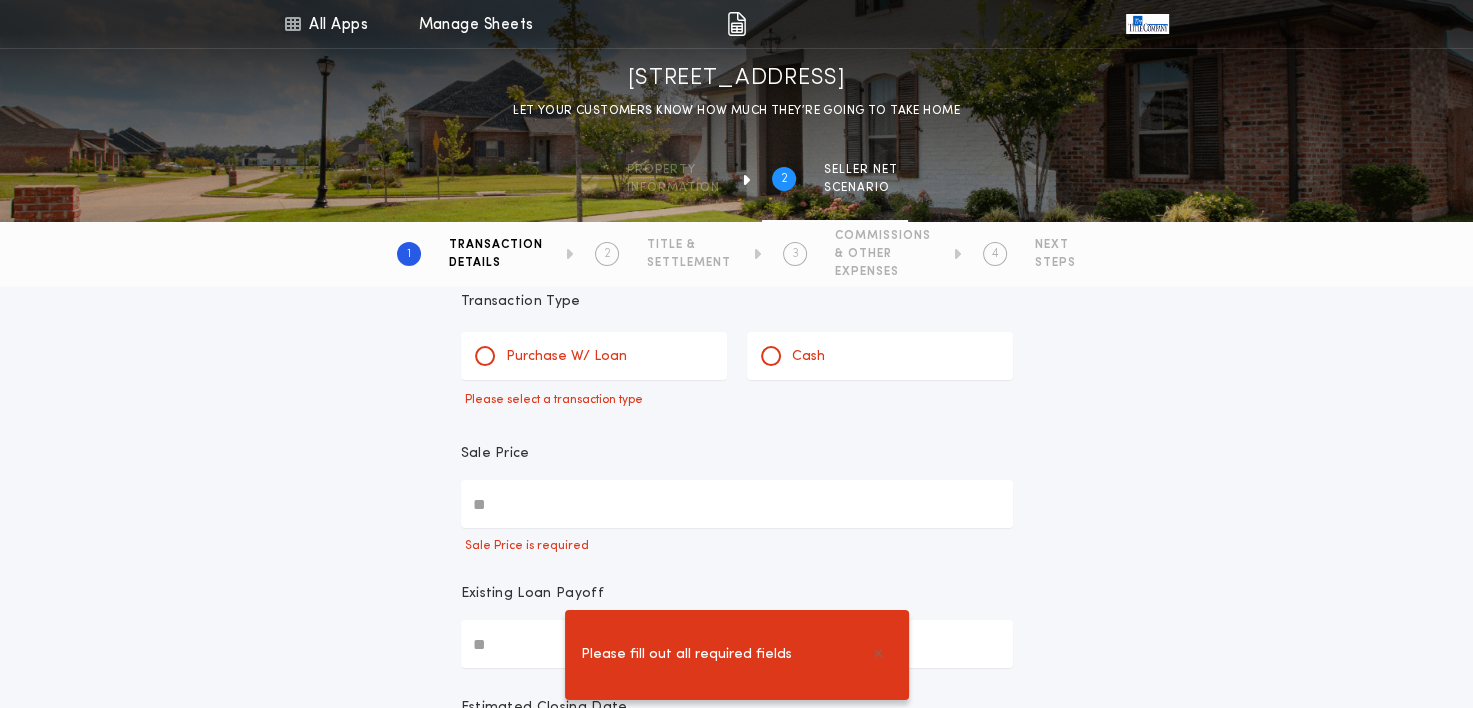 scroll, scrollTop: 0, scrollLeft: 0, axis: both 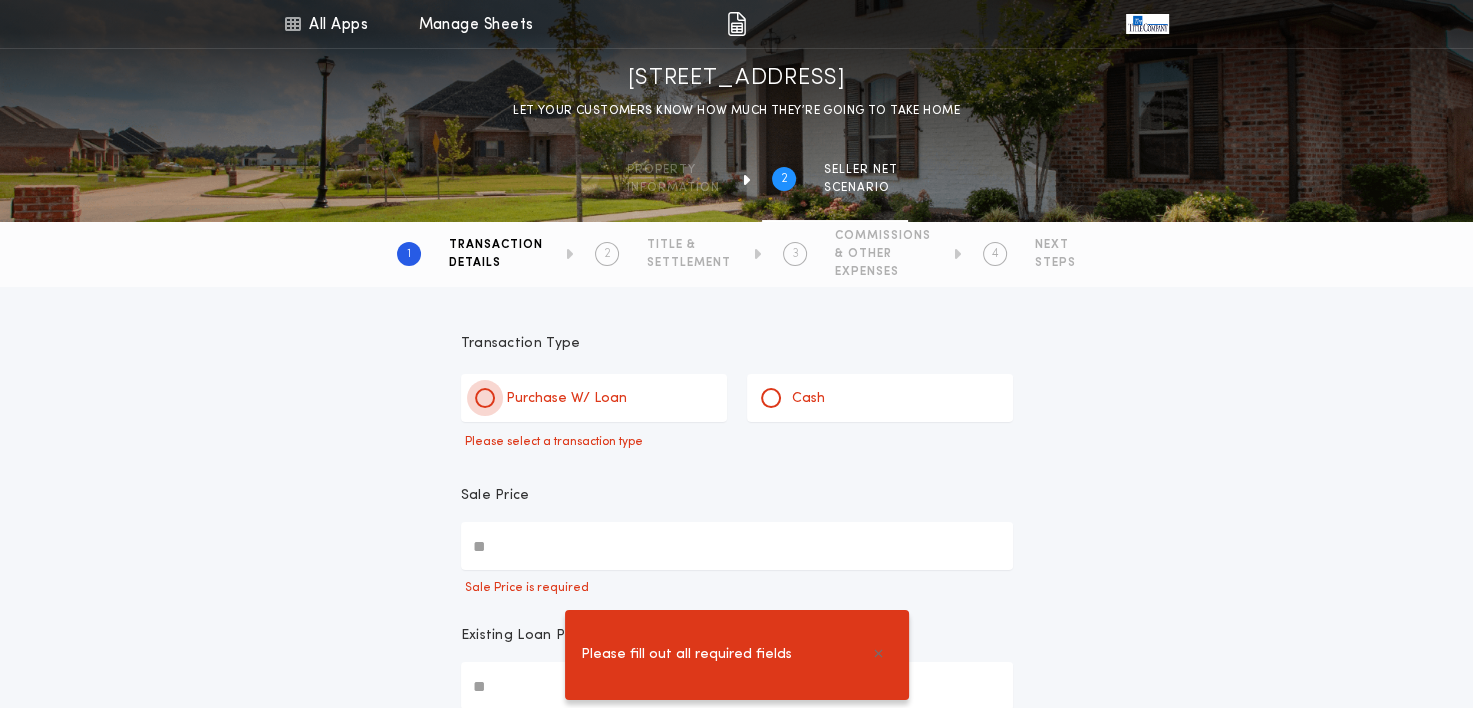 click at bounding box center [485, 398] 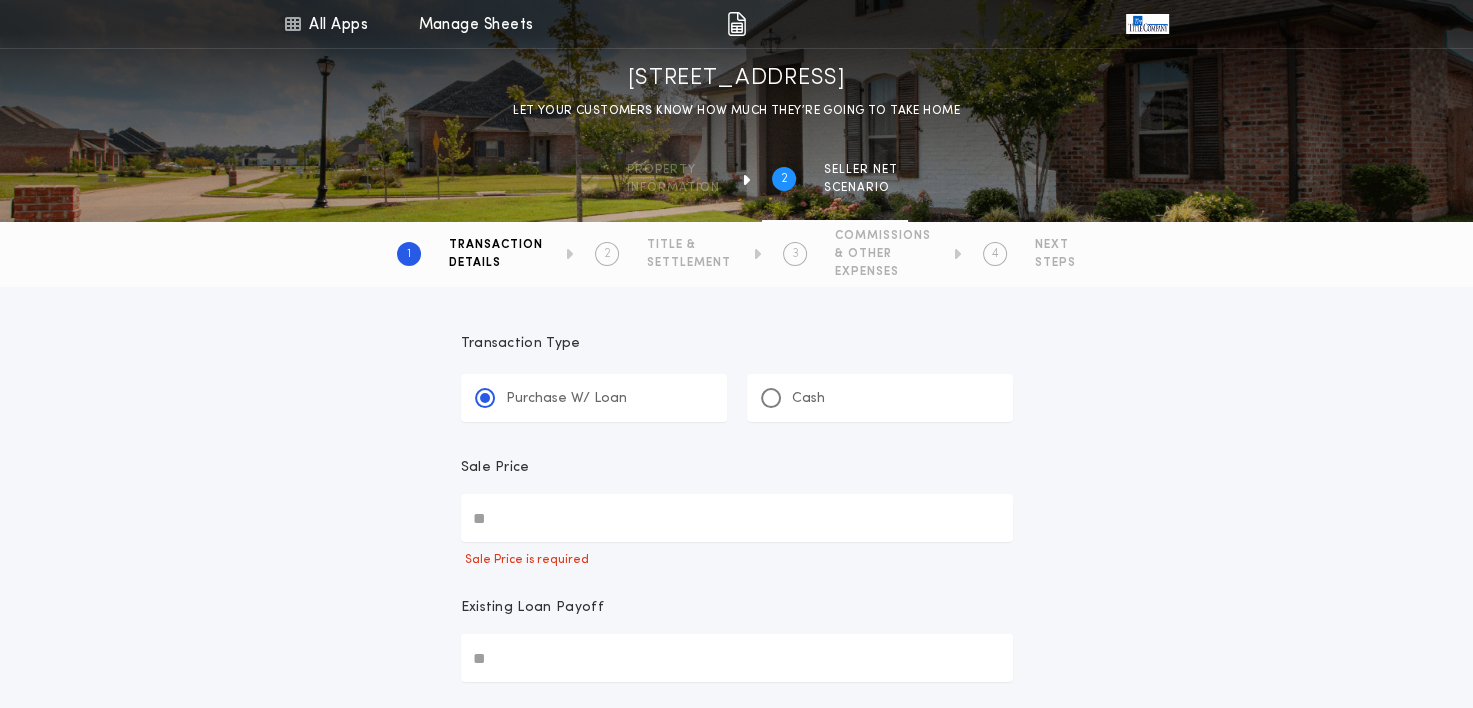 click on "Sale Price" at bounding box center [737, 518] 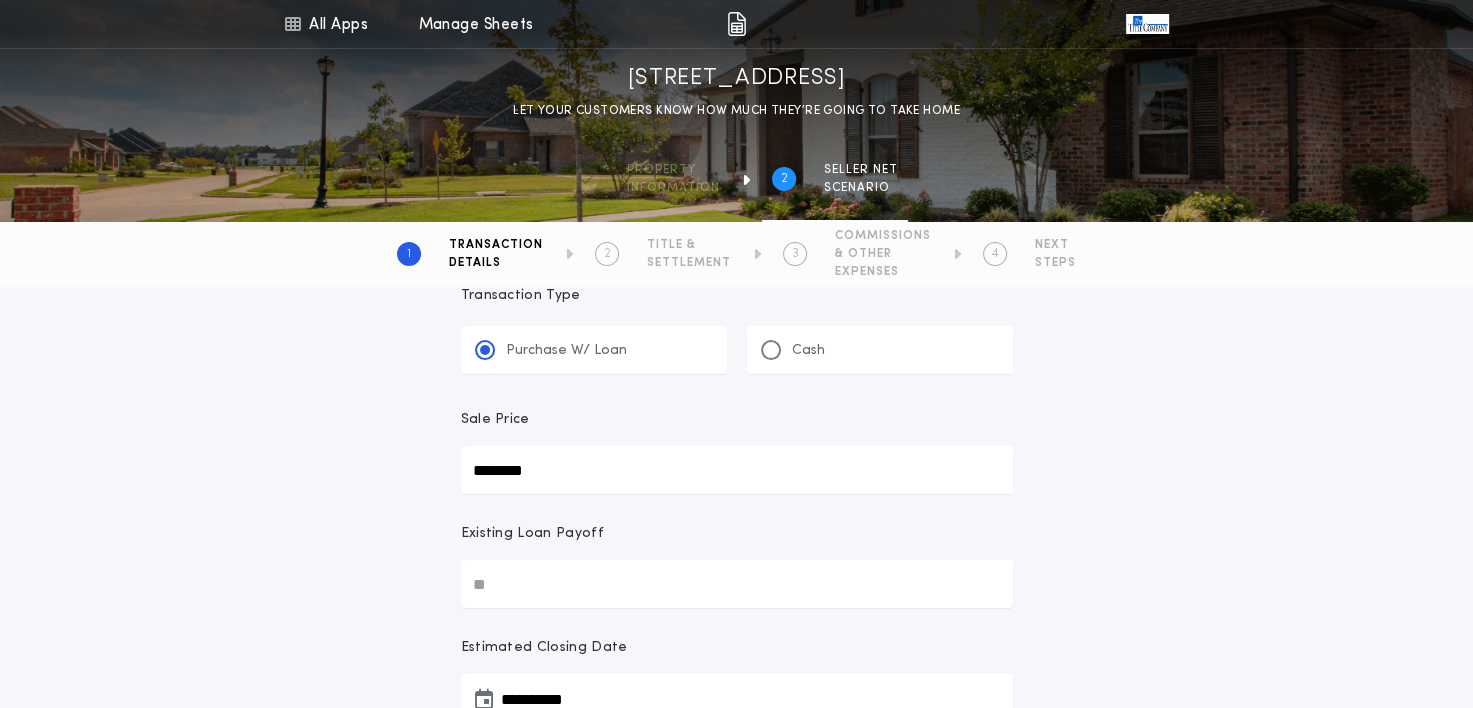scroll, scrollTop: 50, scrollLeft: 0, axis: vertical 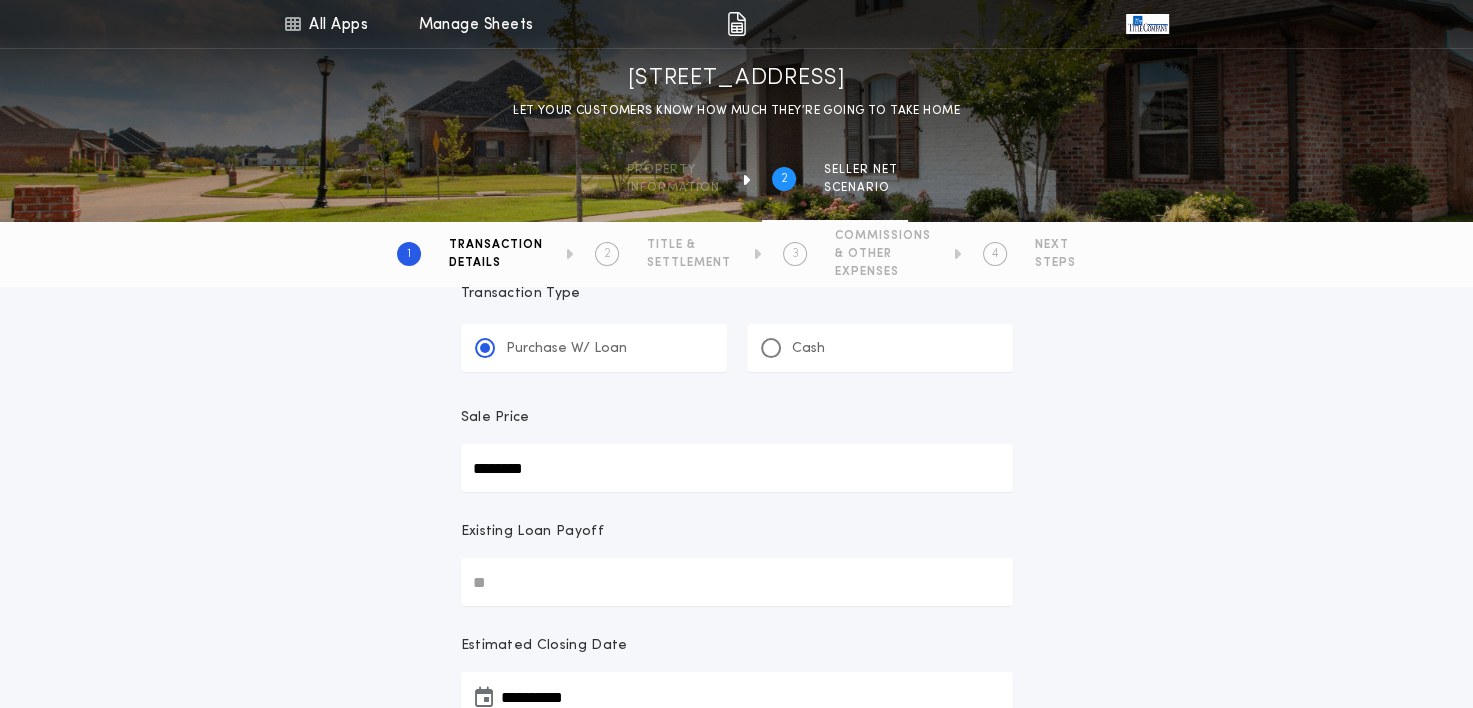type on "********" 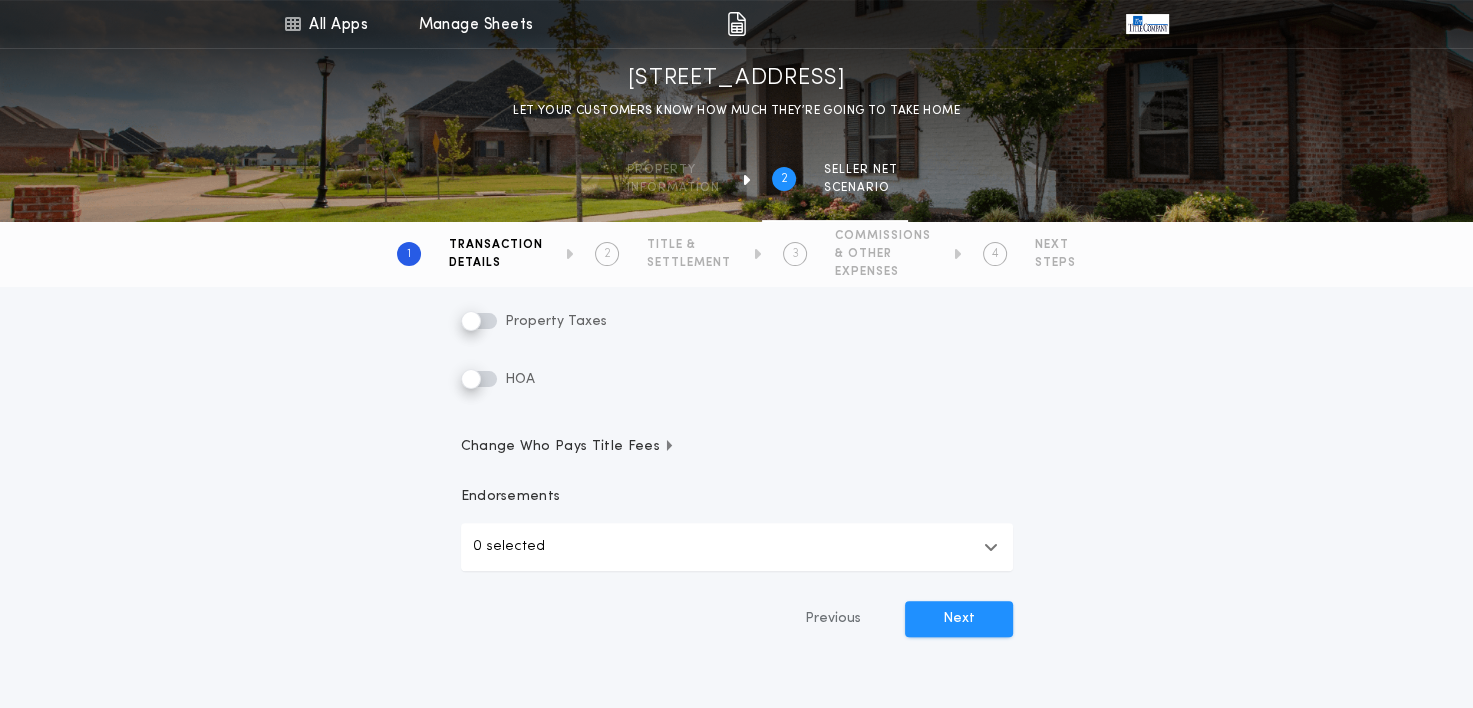 scroll, scrollTop: 517, scrollLeft: 0, axis: vertical 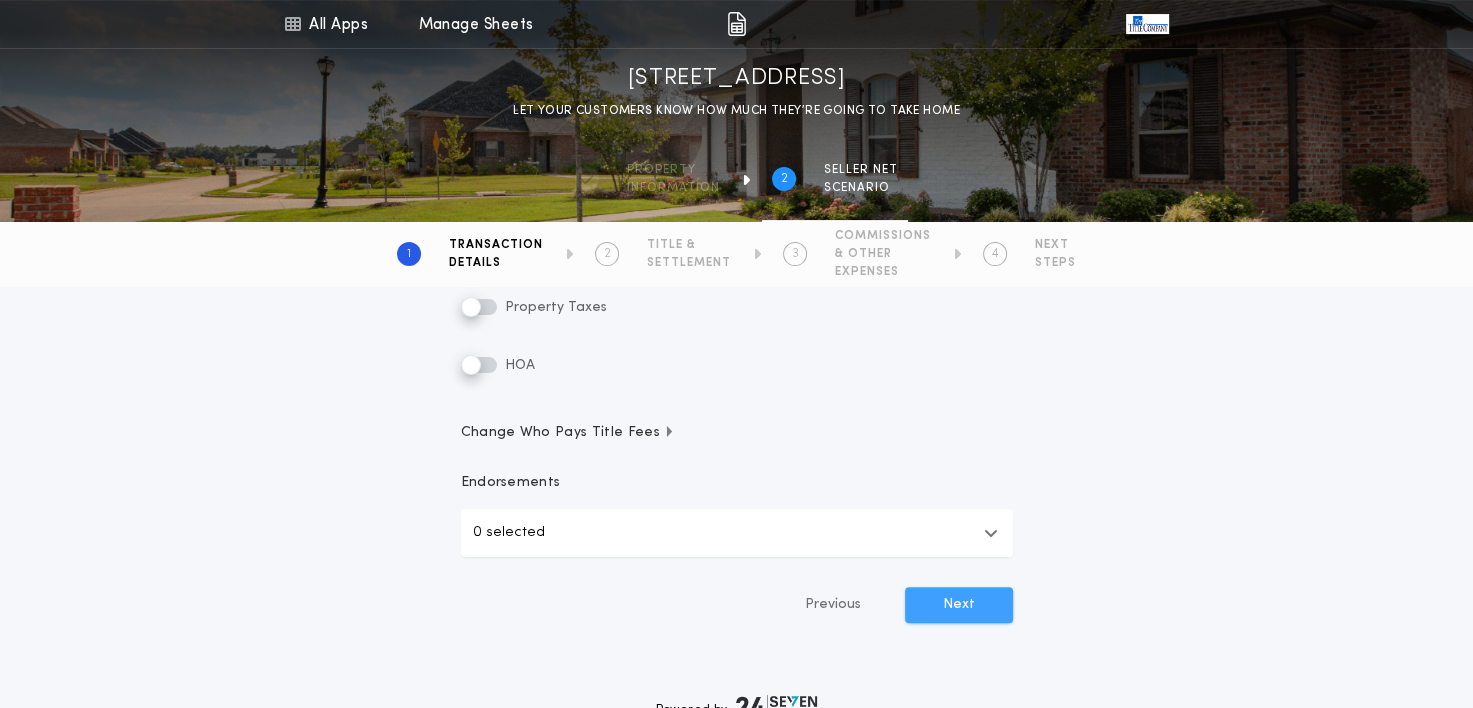 click on "Next" at bounding box center [959, 605] 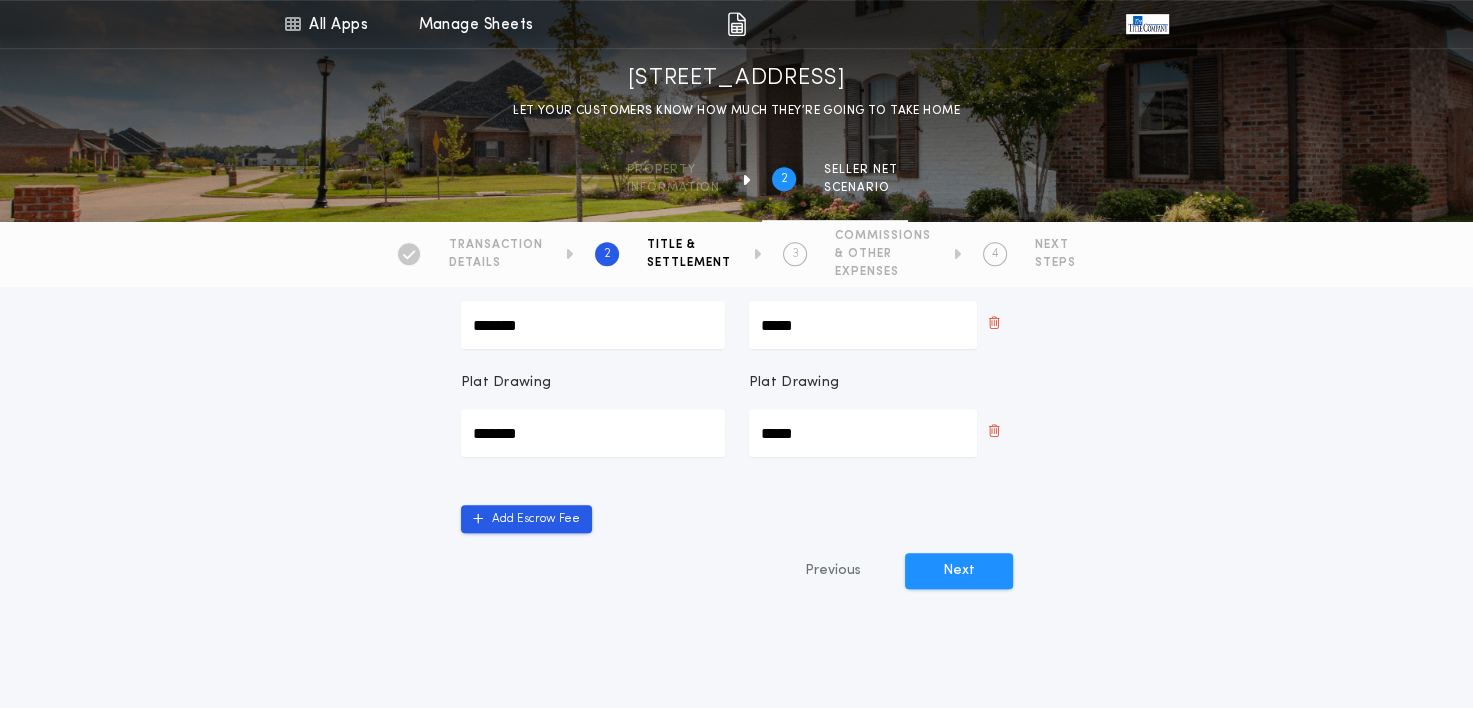 scroll, scrollTop: 1106, scrollLeft: 0, axis: vertical 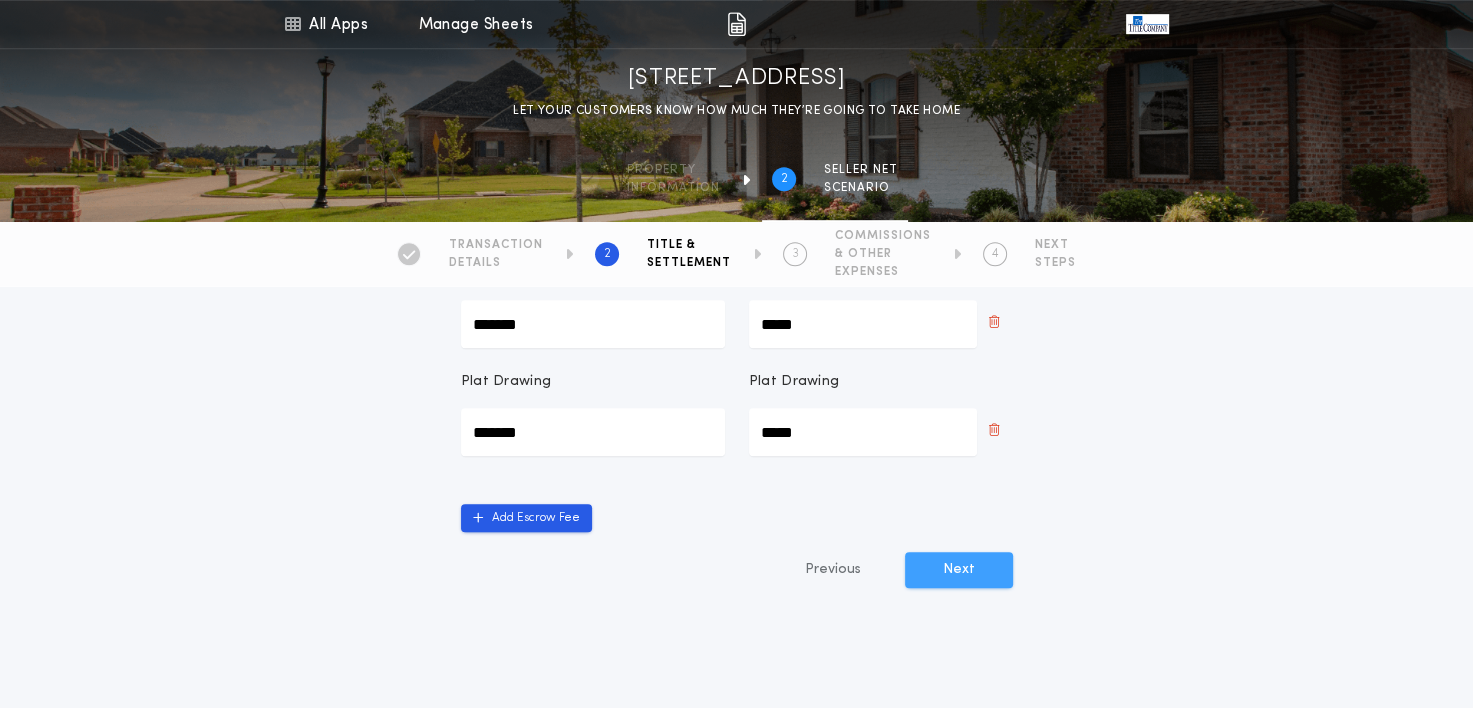 click on "Next" at bounding box center (959, 570) 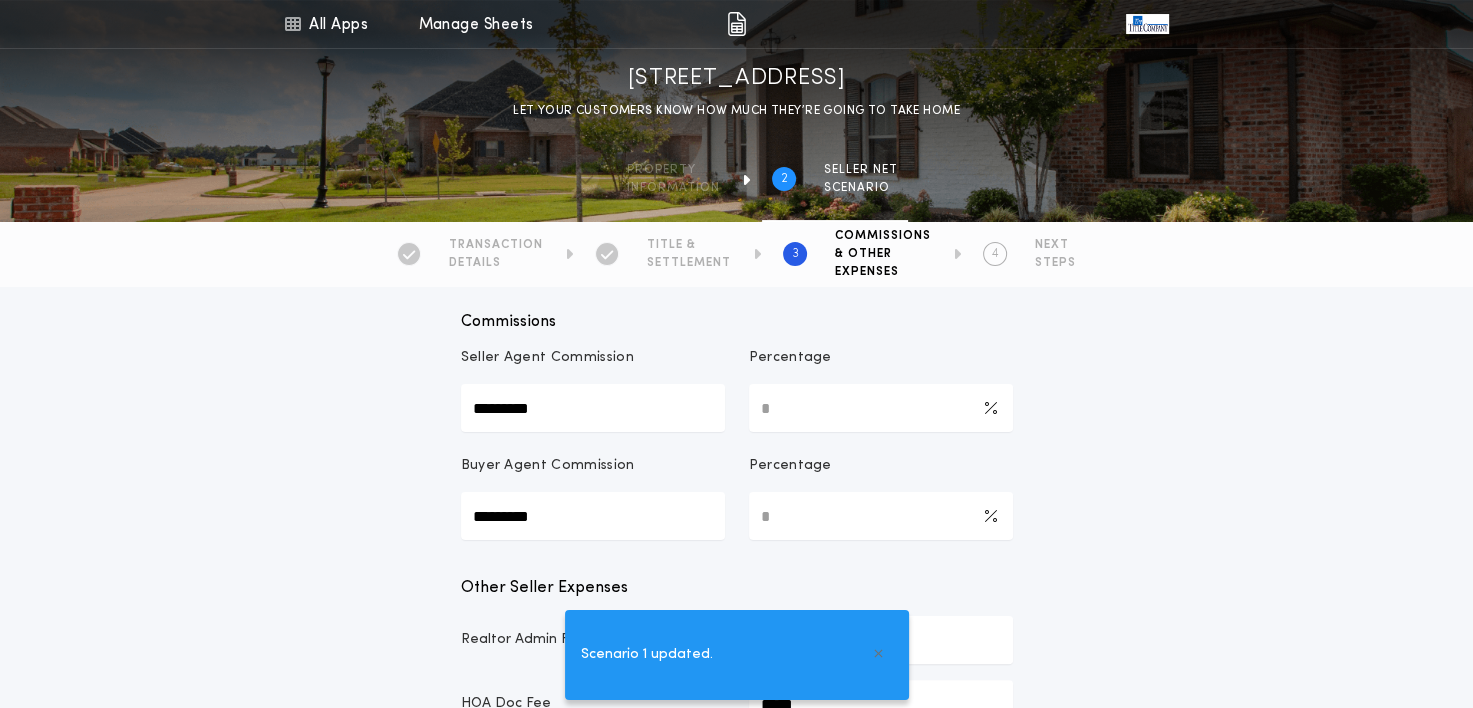 scroll, scrollTop: 286, scrollLeft: 0, axis: vertical 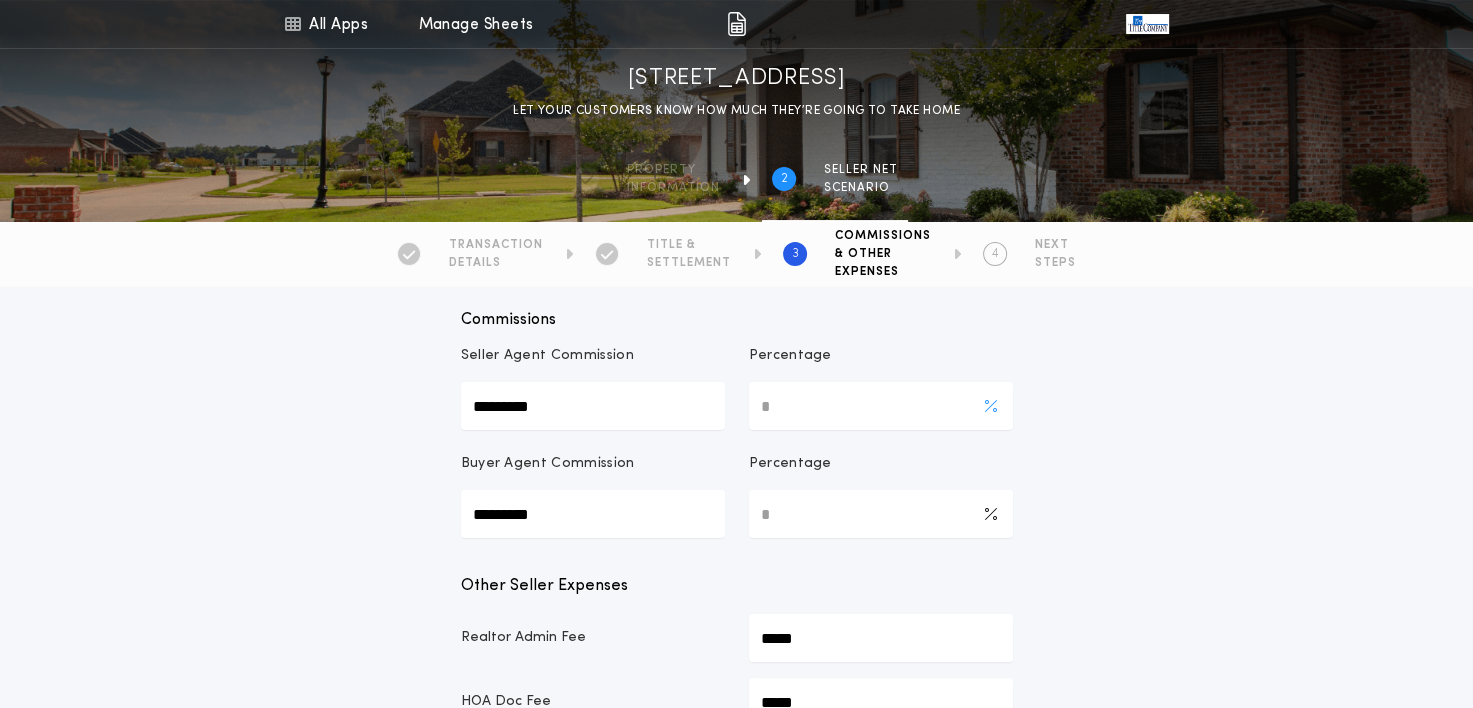 click on "*" at bounding box center (881, 406) 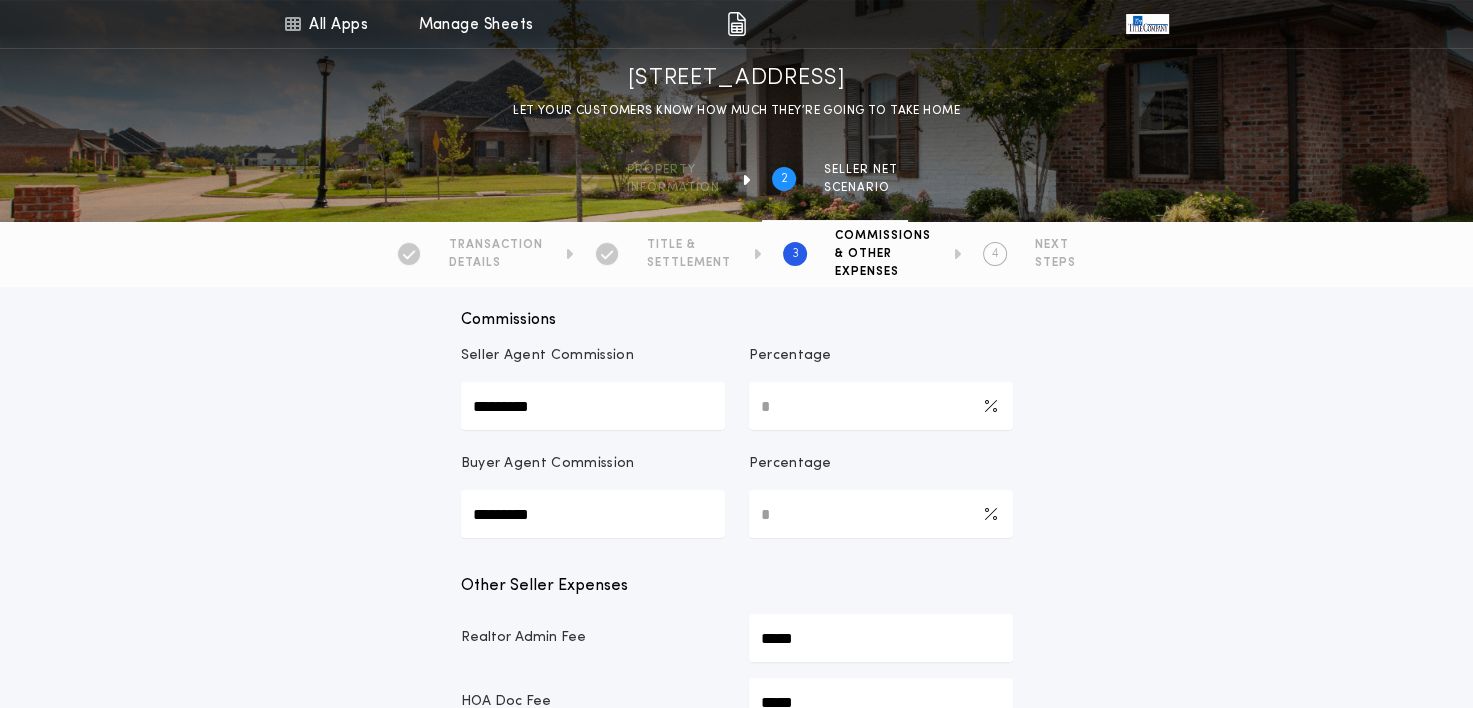 type on "***" 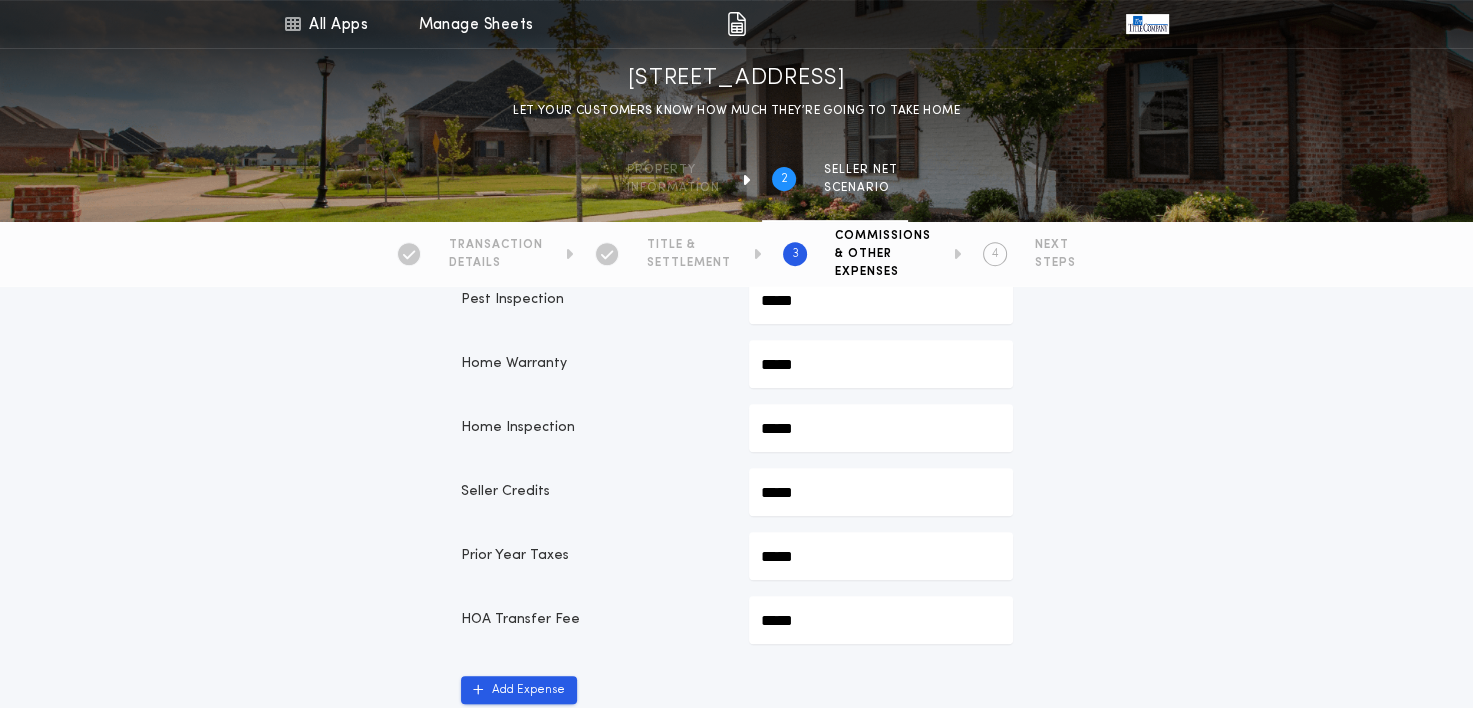 scroll, scrollTop: 753, scrollLeft: 0, axis: vertical 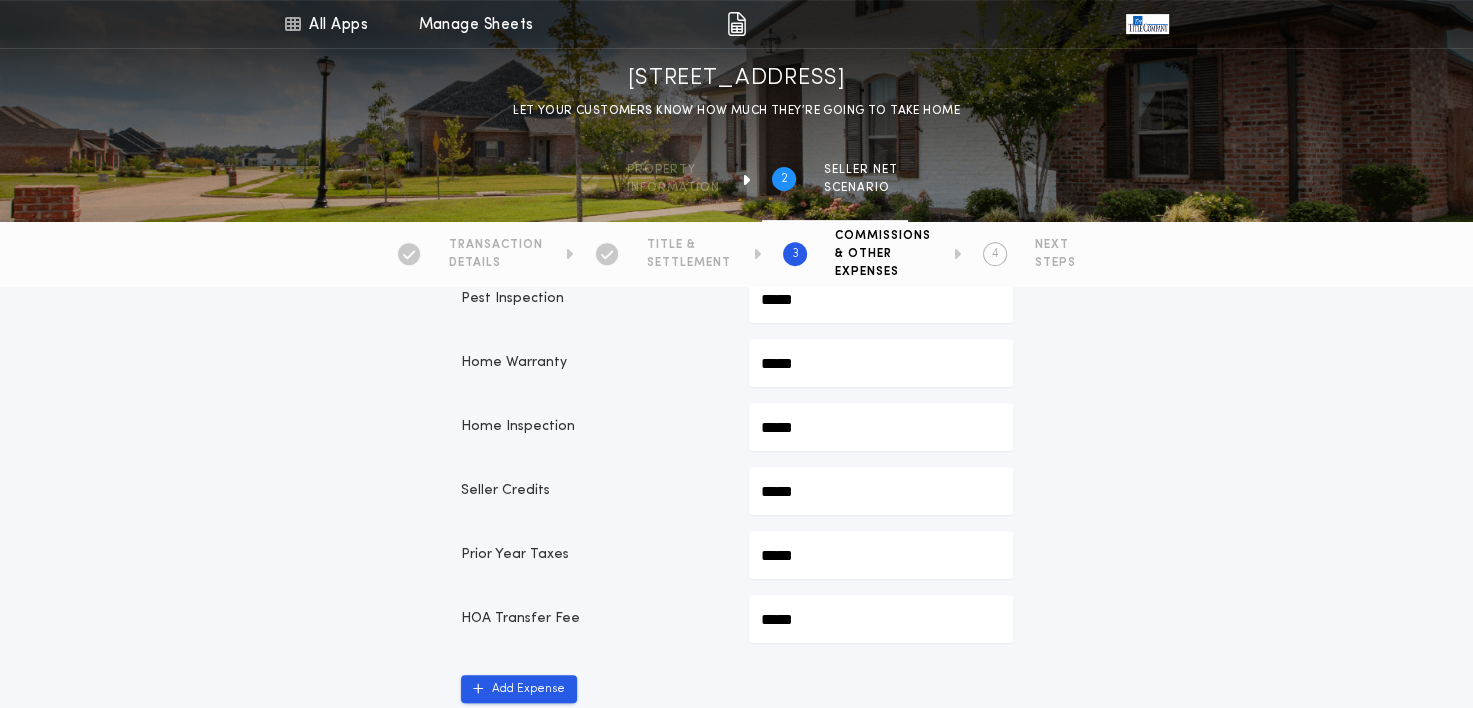 click on "*****" at bounding box center (881, -351) 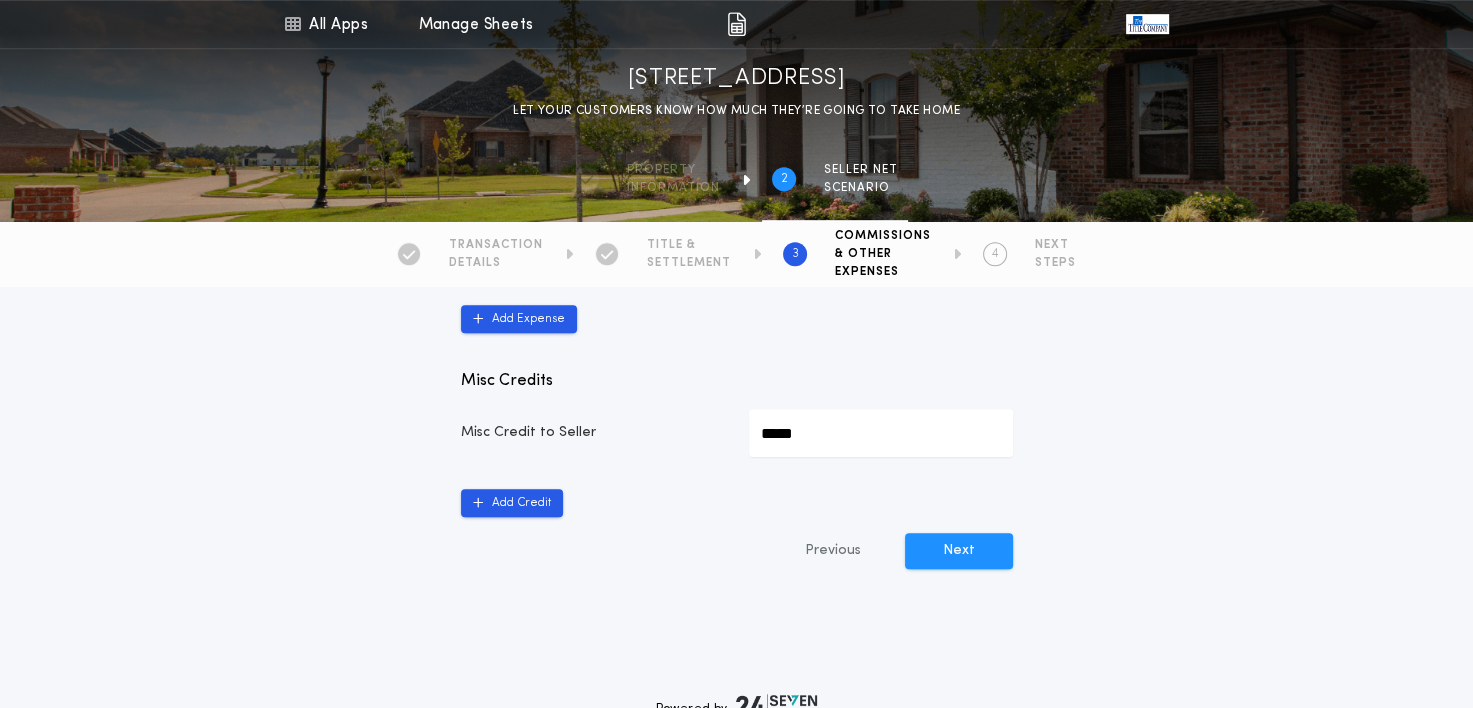 scroll, scrollTop: 1130, scrollLeft: 0, axis: vertical 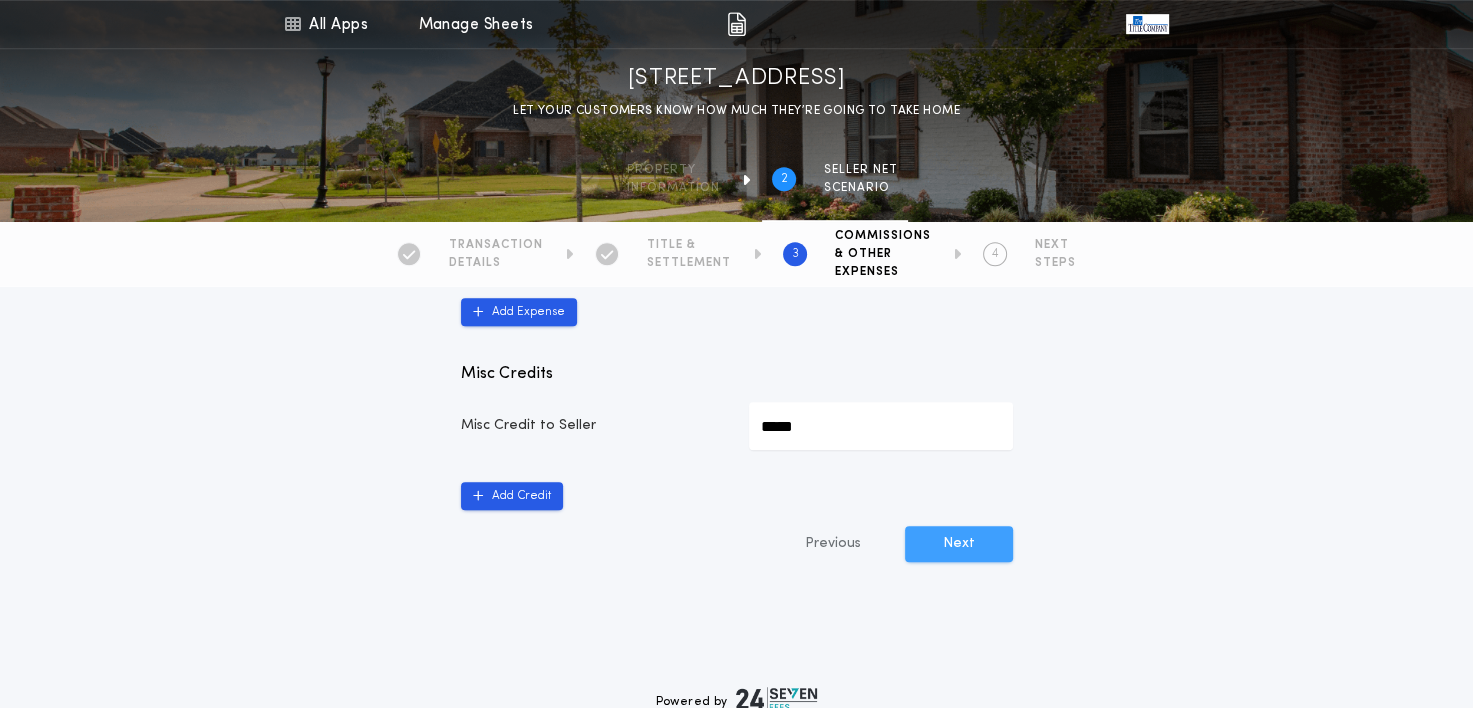 type on "*********" 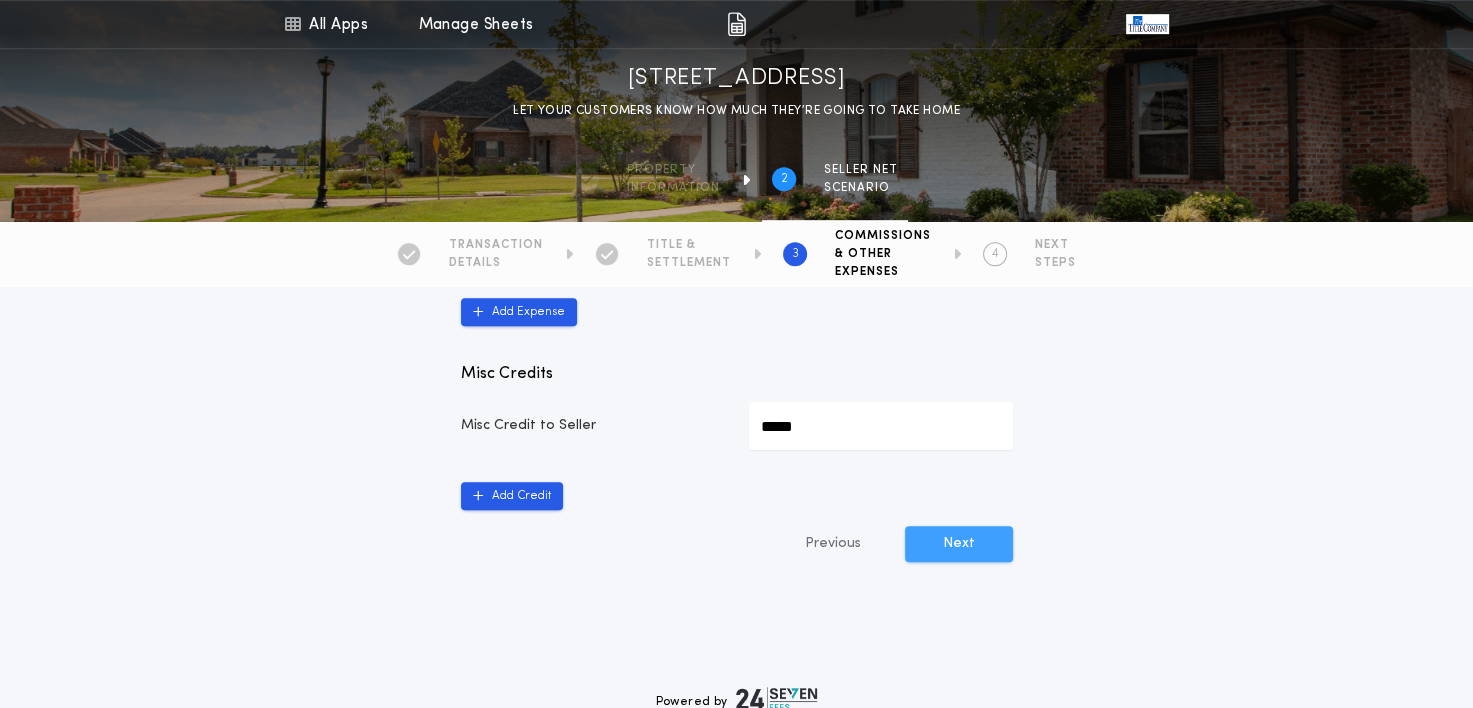 click on "Next" at bounding box center (959, 544) 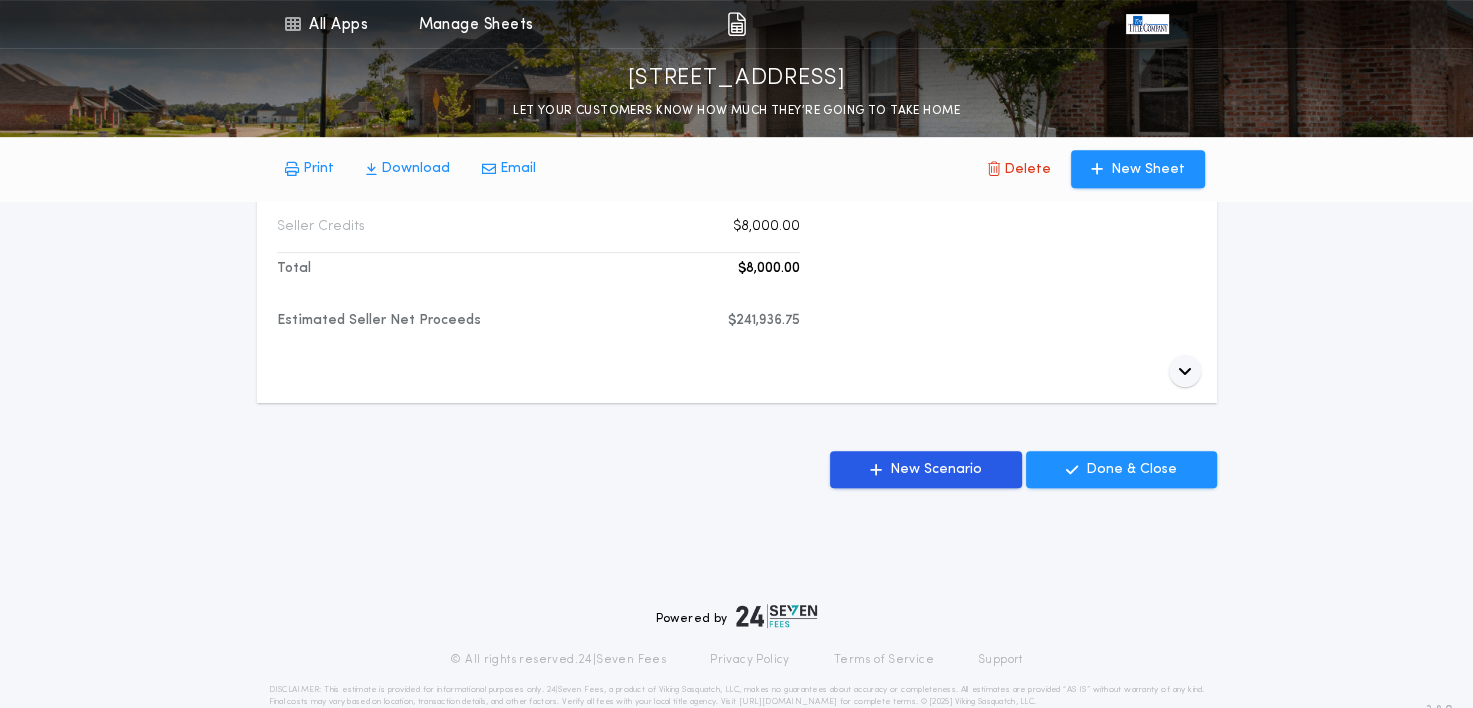 scroll, scrollTop: 871, scrollLeft: 0, axis: vertical 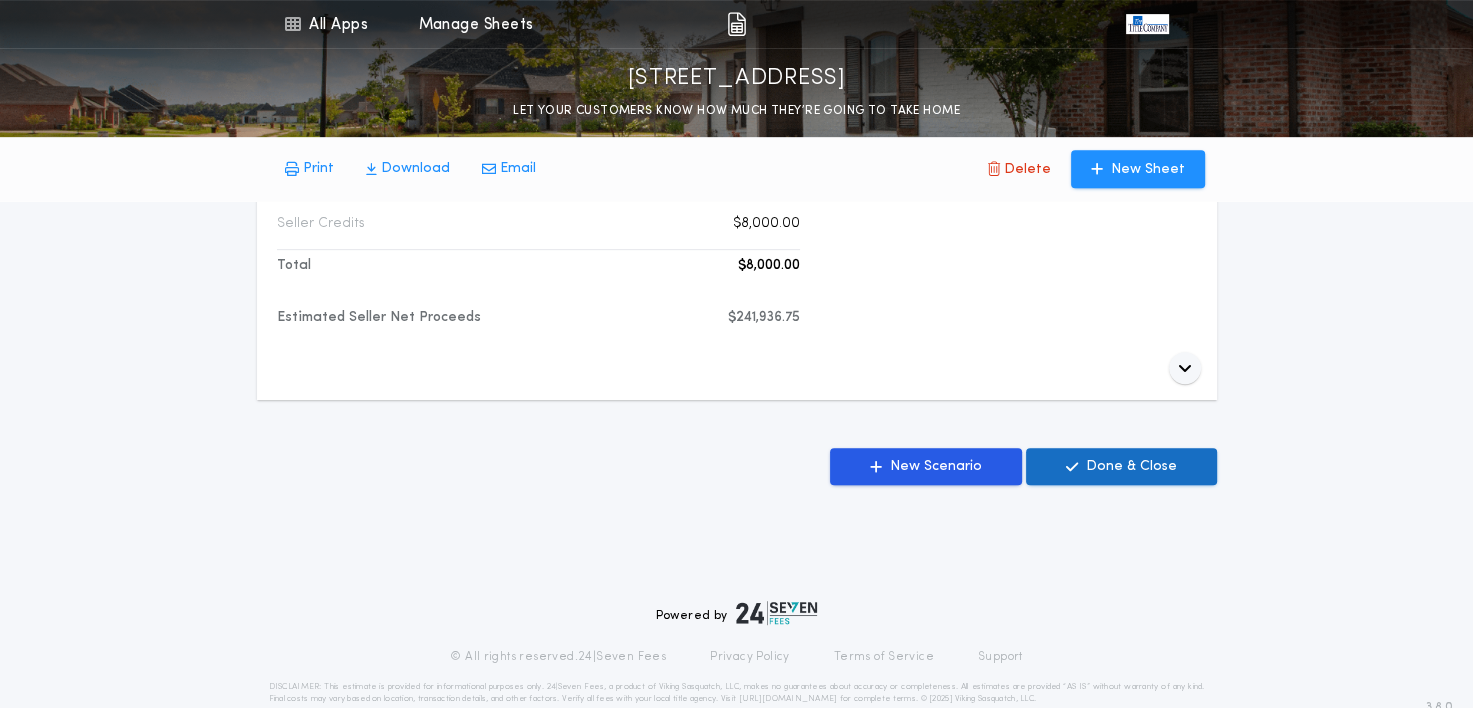 click on "Done & Close" at bounding box center [1121, 466] 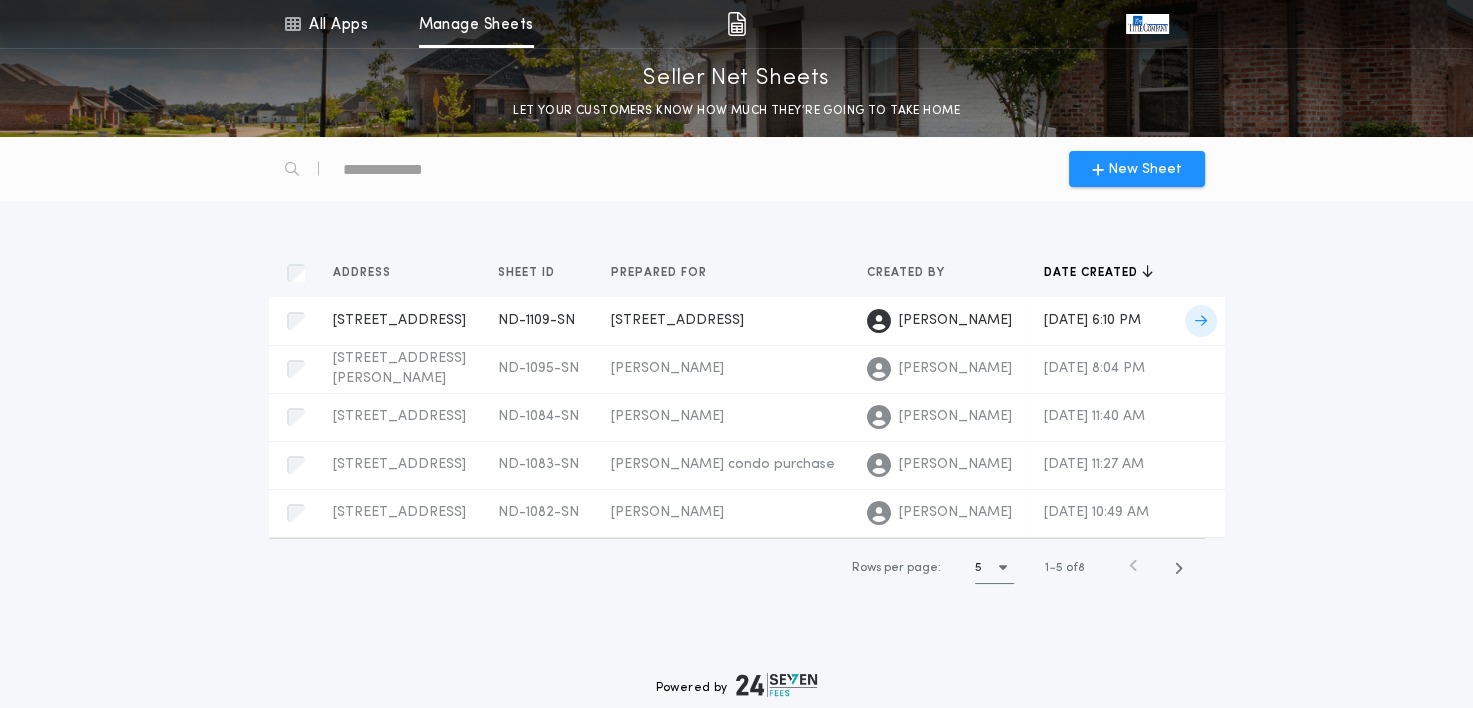 click on "[STREET_ADDRESS]" at bounding box center [399, 320] 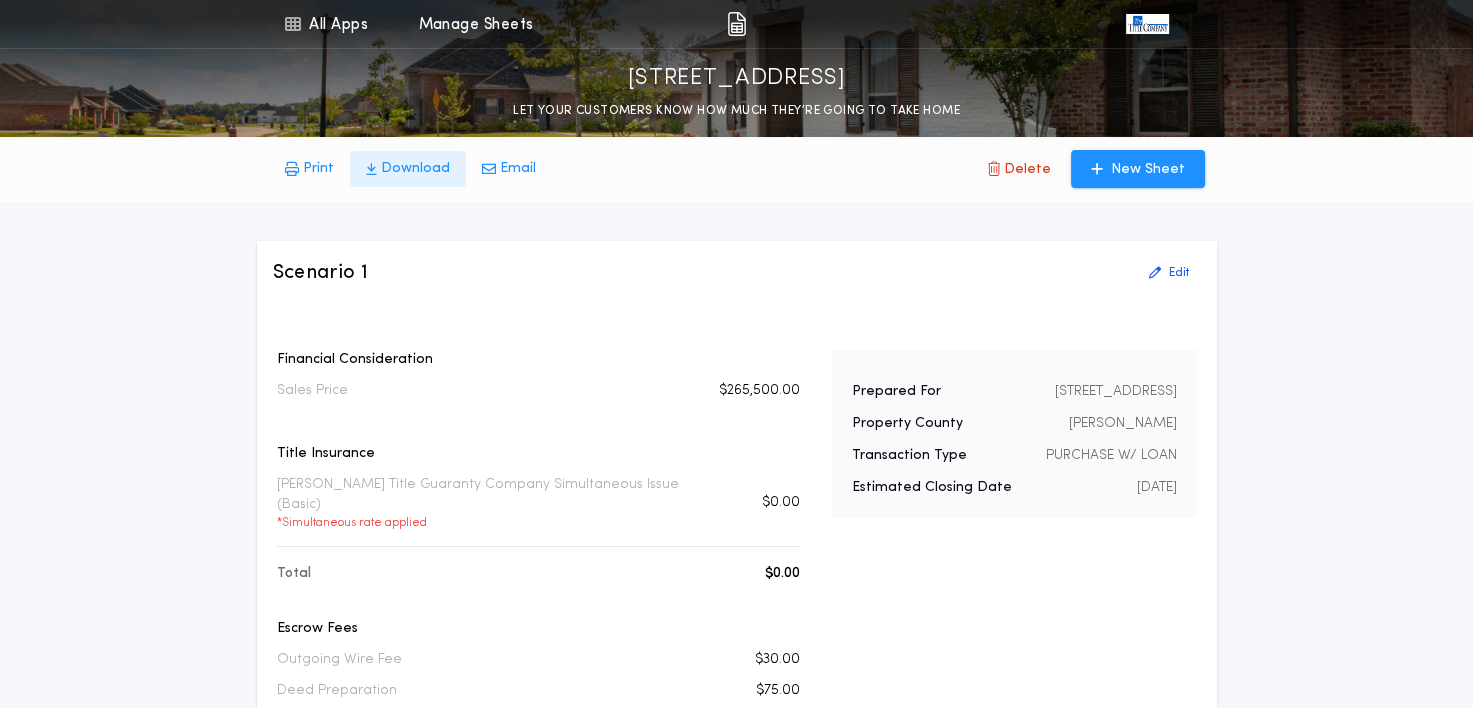 click on "Download" at bounding box center (415, 169) 